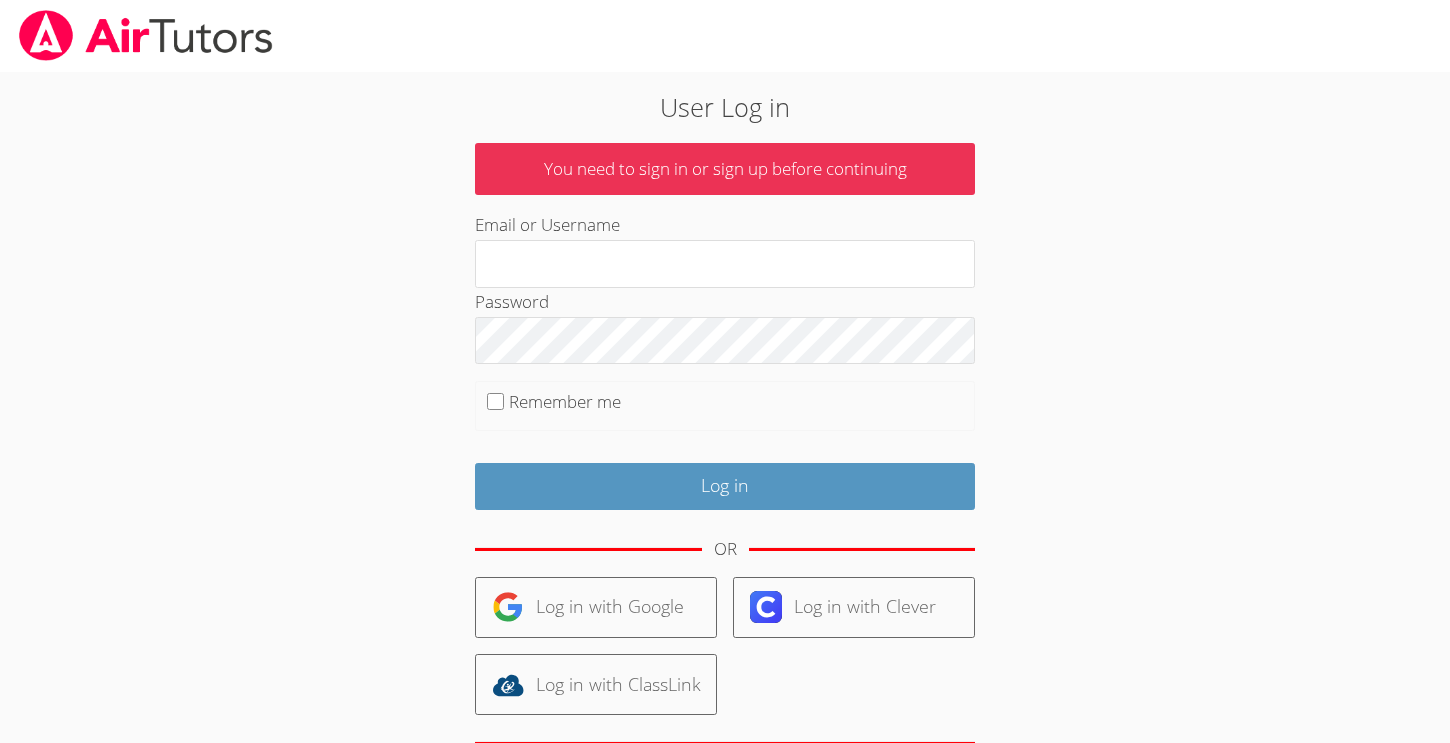 scroll, scrollTop: 0, scrollLeft: 0, axis: both 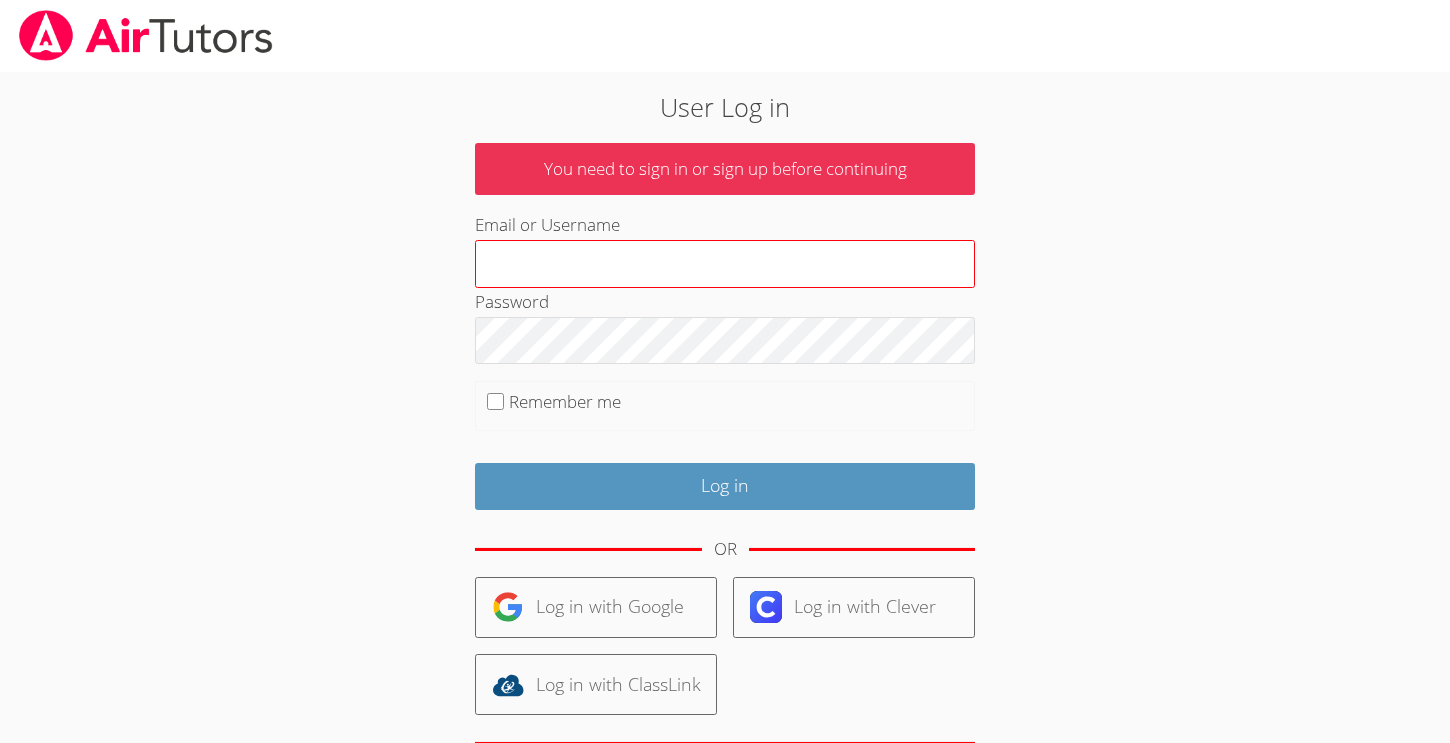 click on "Email or Username" at bounding box center [725, 264] 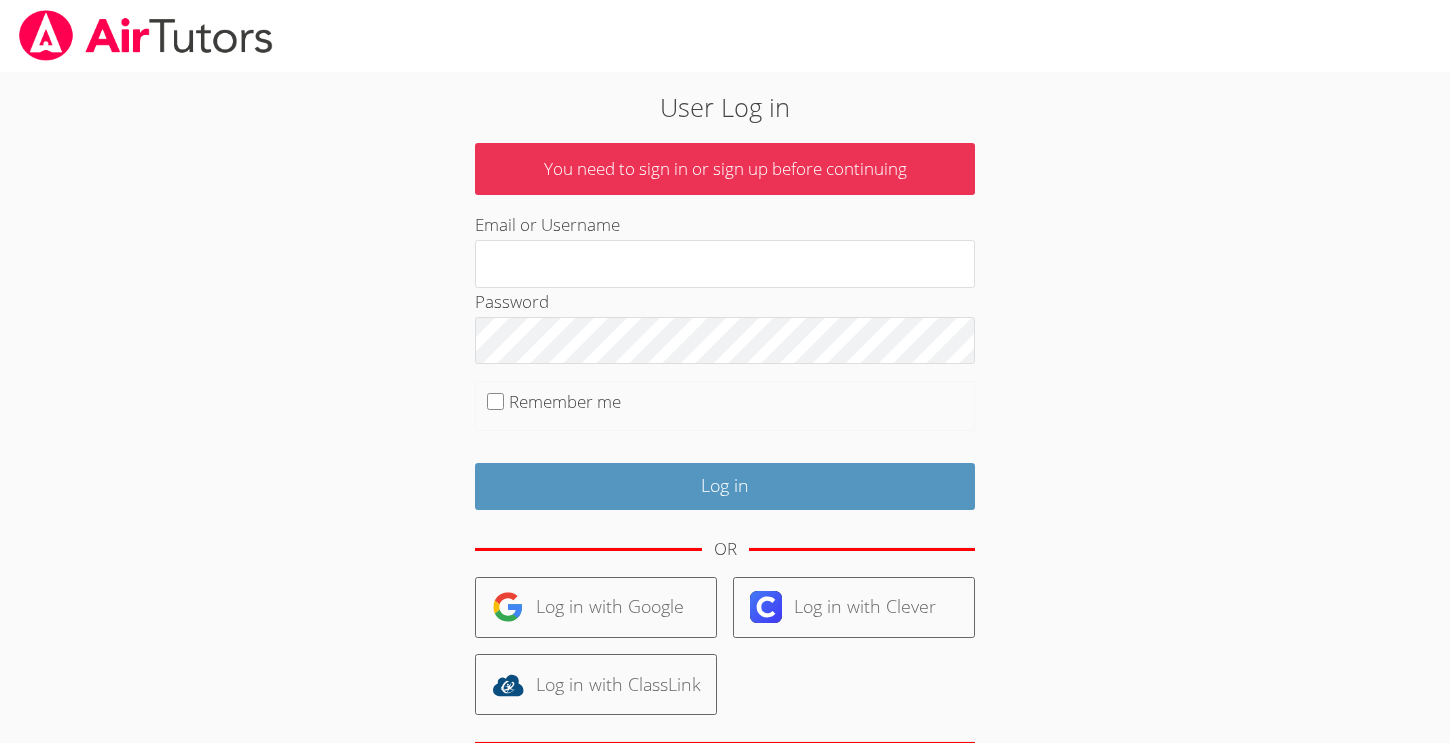 type on "gaguilarairtutors@gmail.com" 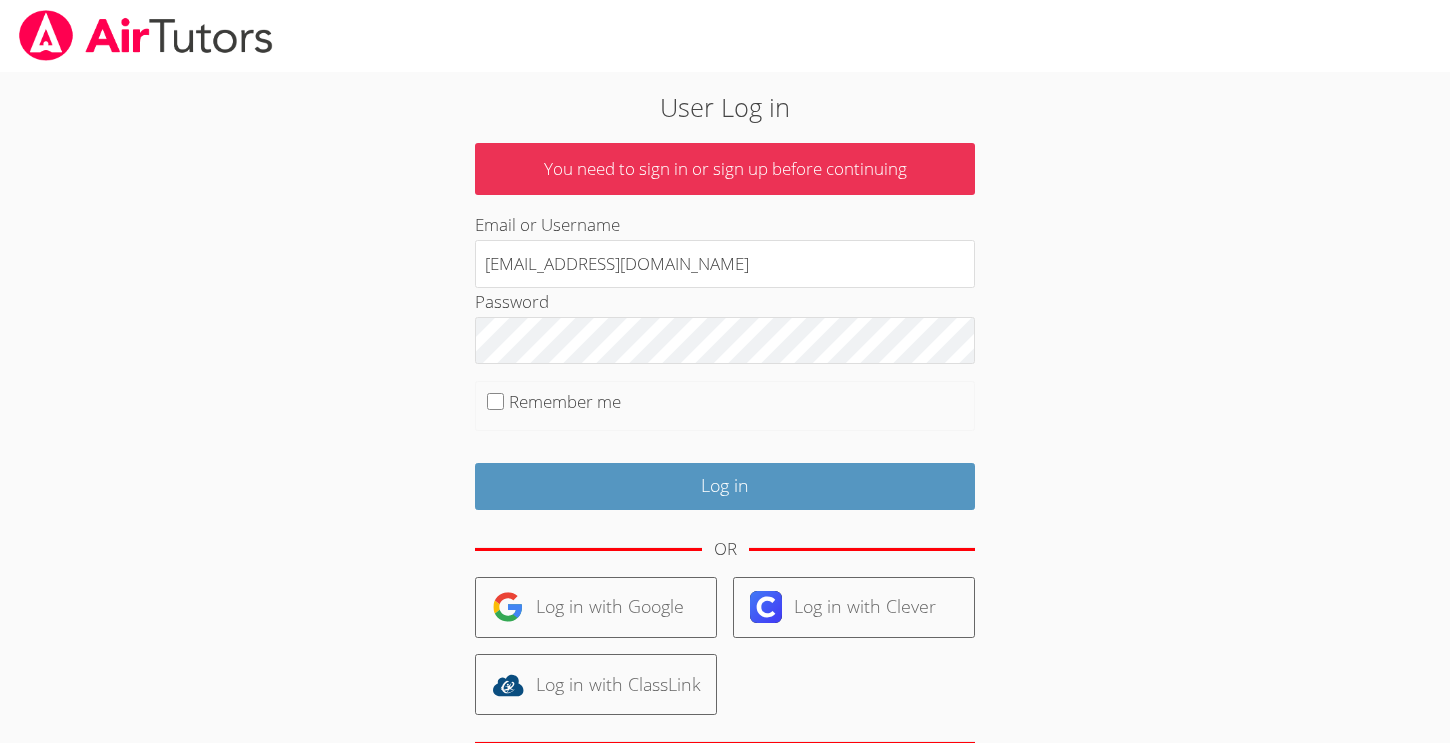 click on "Remember me" at bounding box center (565, 401) 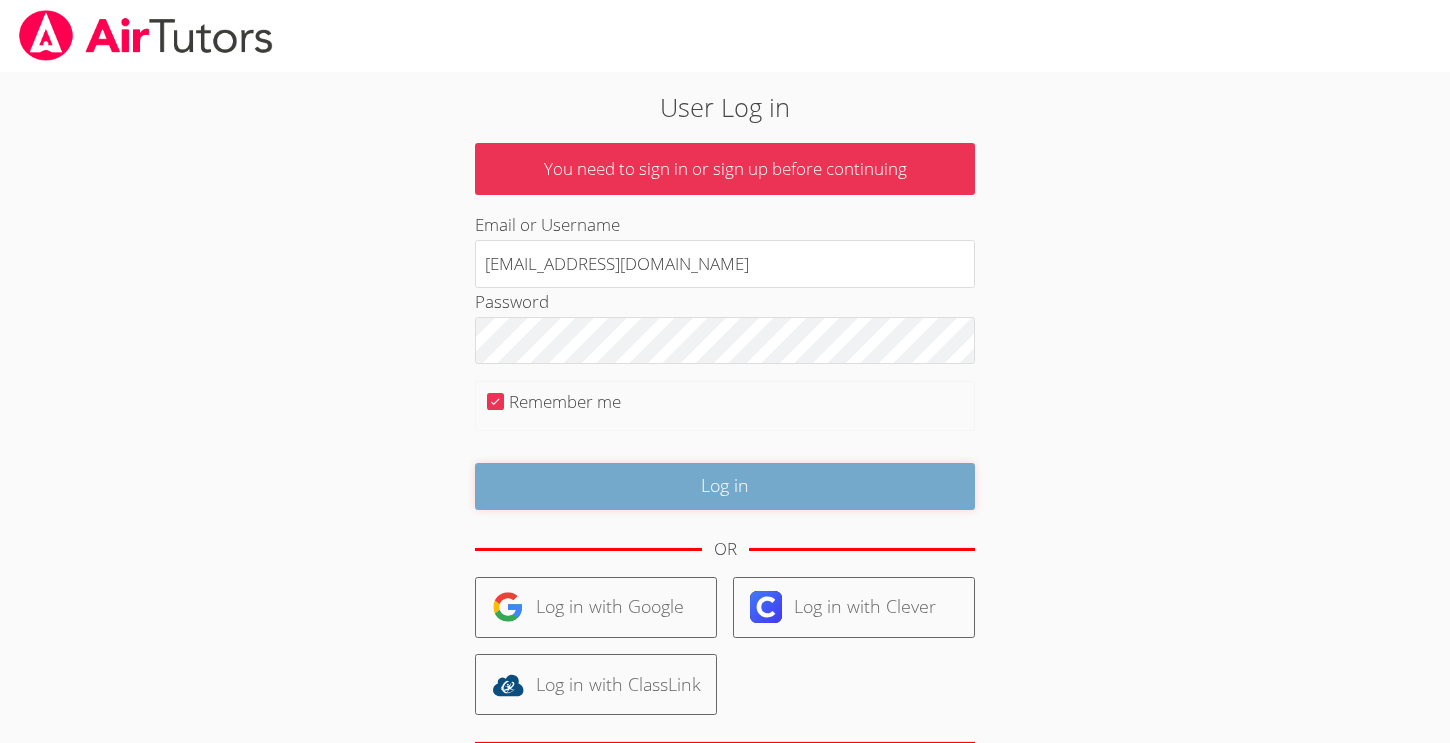click on "Log in" at bounding box center (725, 486) 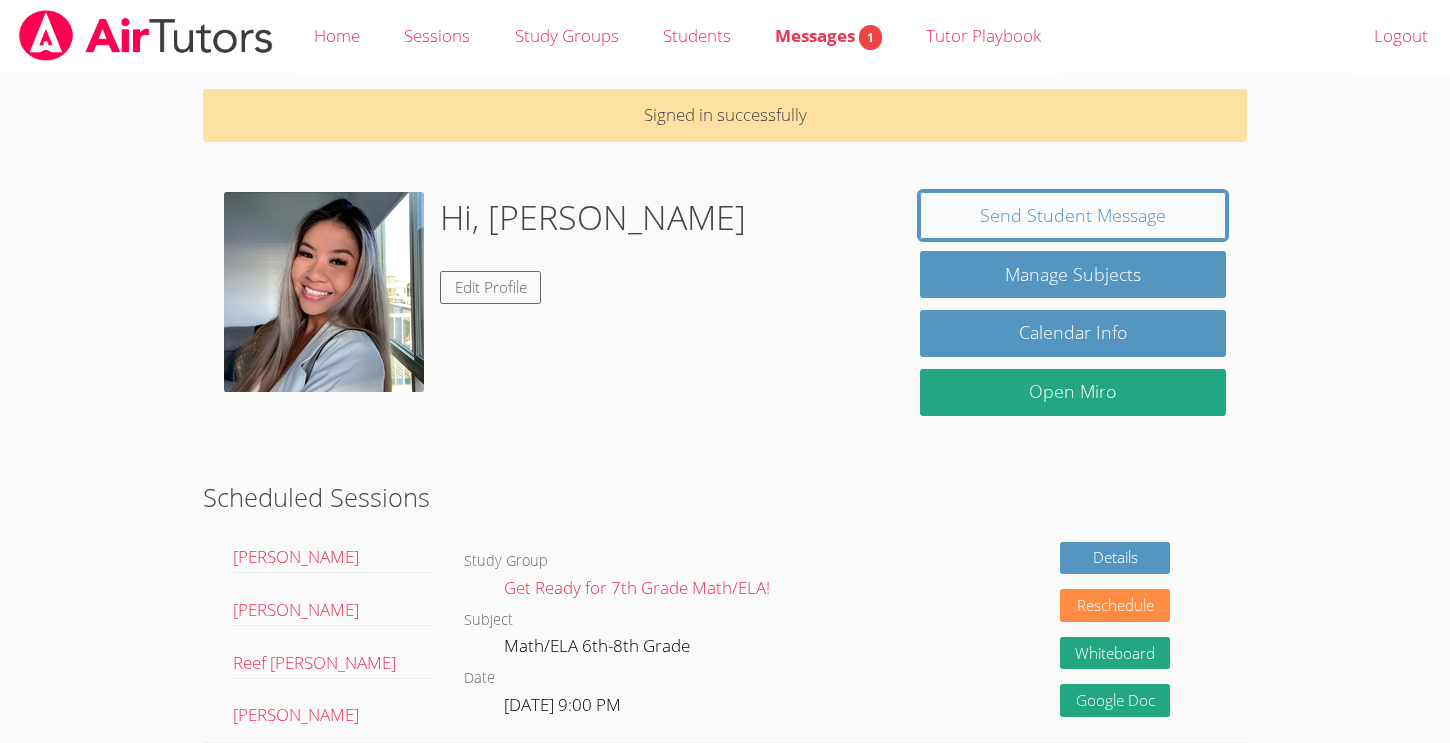 scroll, scrollTop: 0, scrollLeft: 0, axis: both 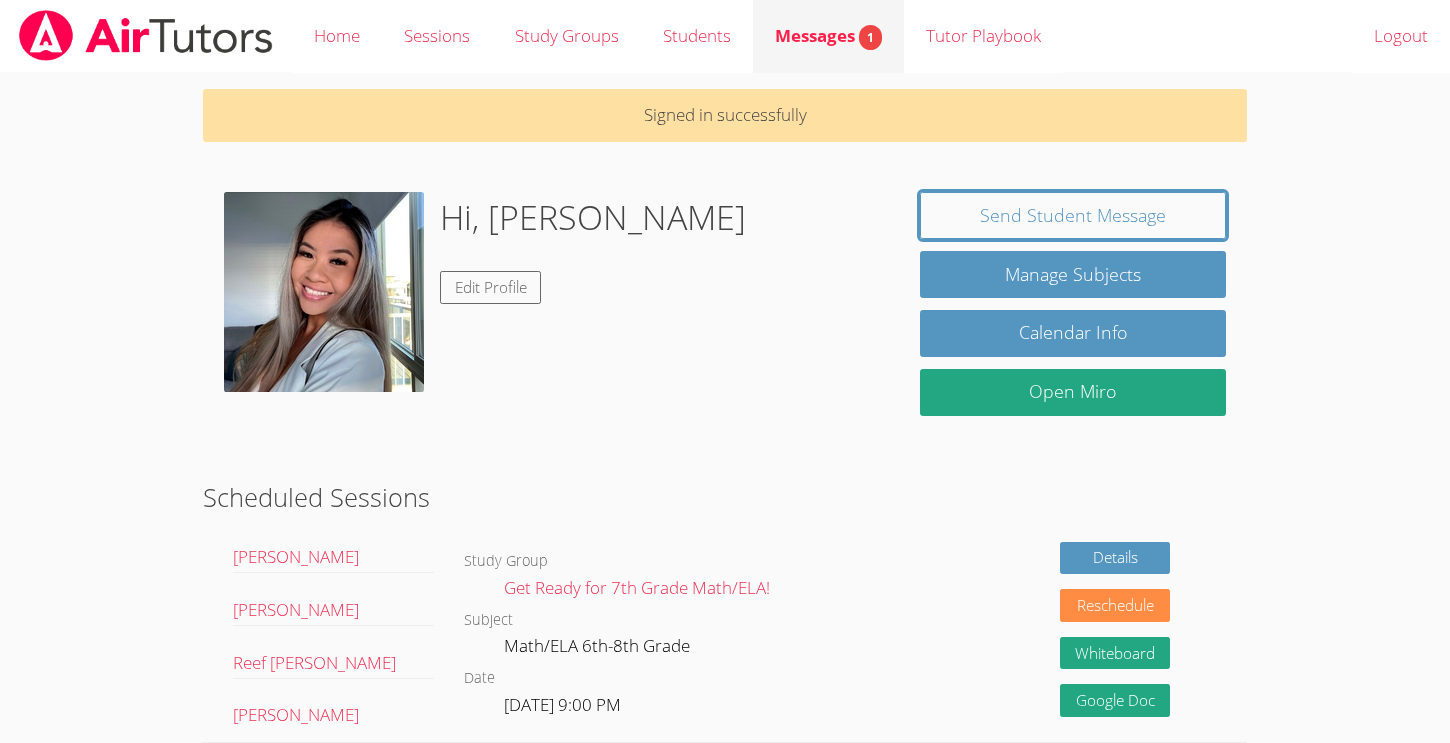 click on "Messages 1" at bounding box center (828, 35) 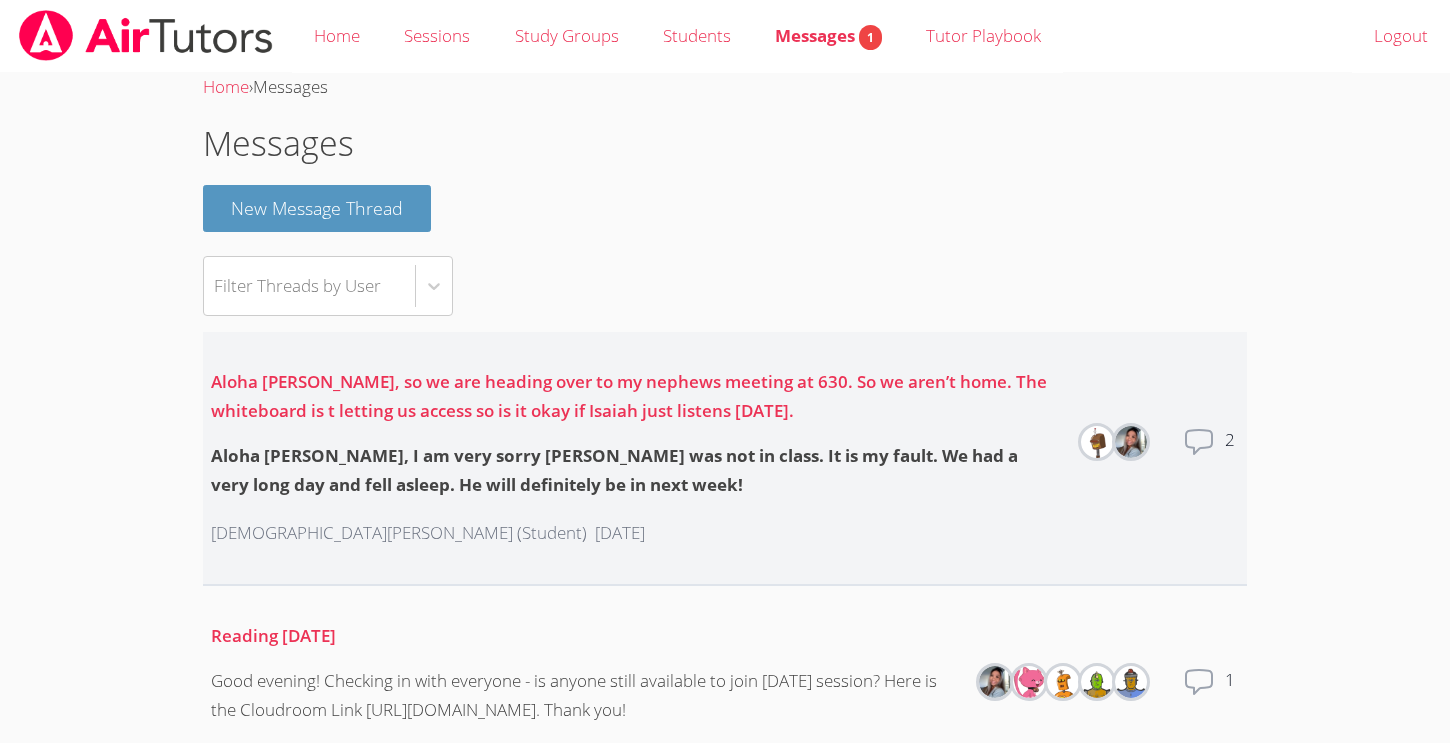 click on "Aloha [PERSON_NAME], I am very sorry [PERSON_NAME] was not in class. It is my fault. We had a very long day and fell asleep. He will definitely be in next week!" at bounding box center (635, 471) 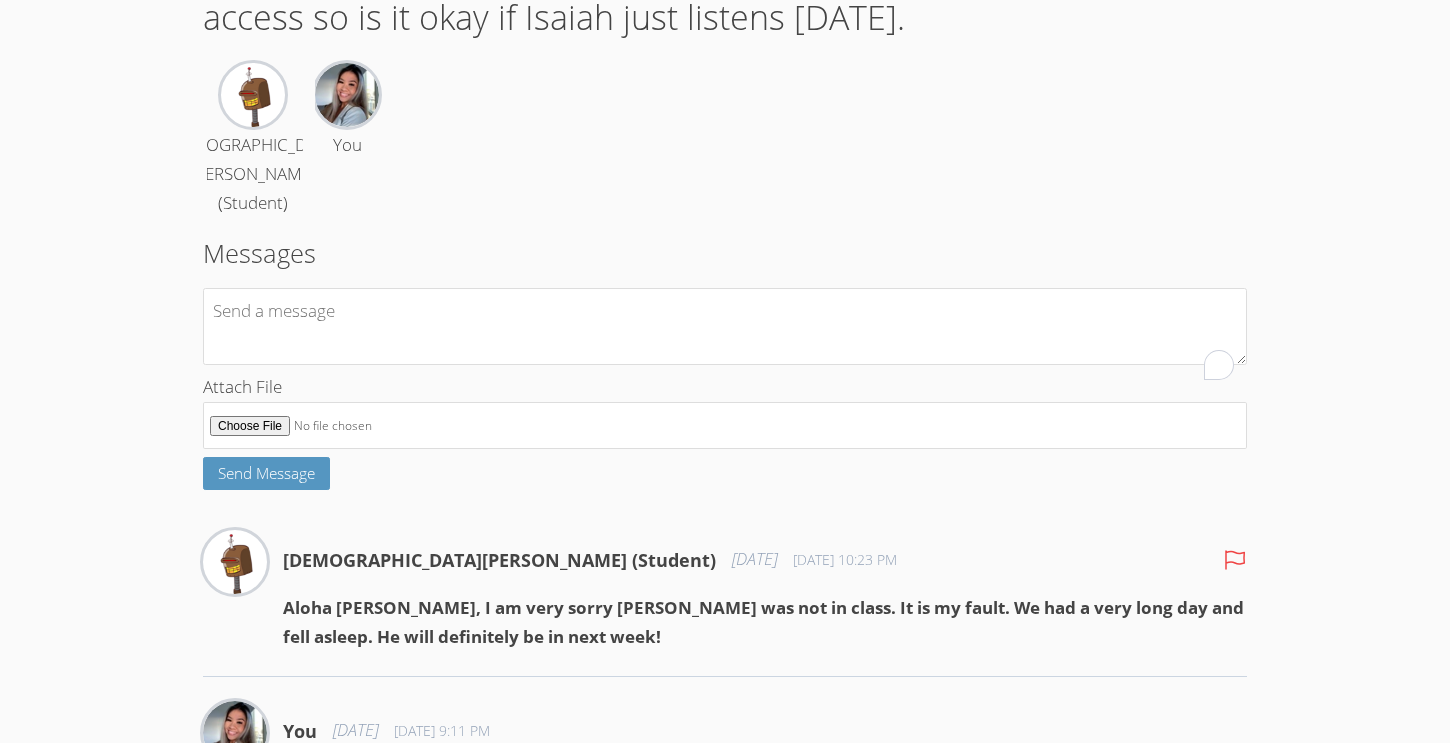 scroll, scrollTop: 260, scrollLeft: 0, axis: vertical 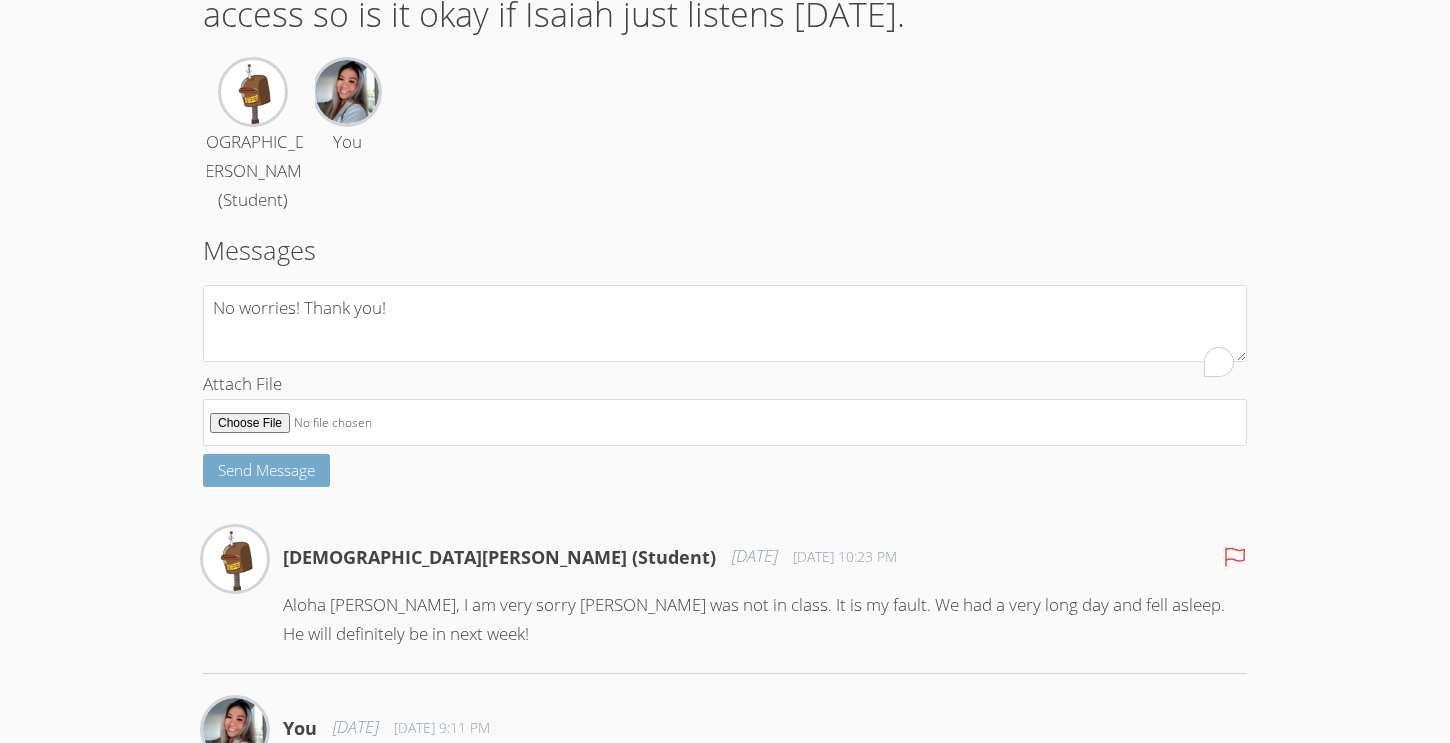 type on "No worries! Thank you!" 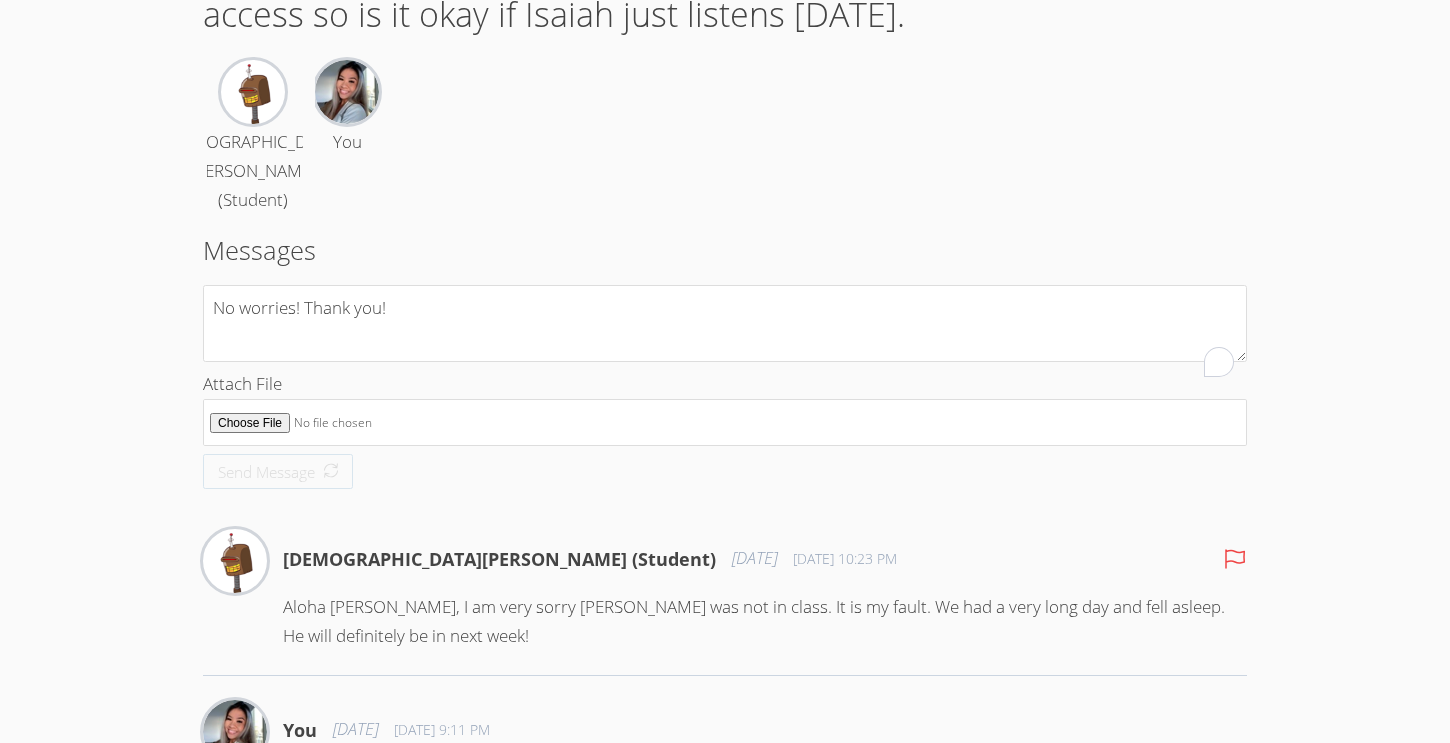 type 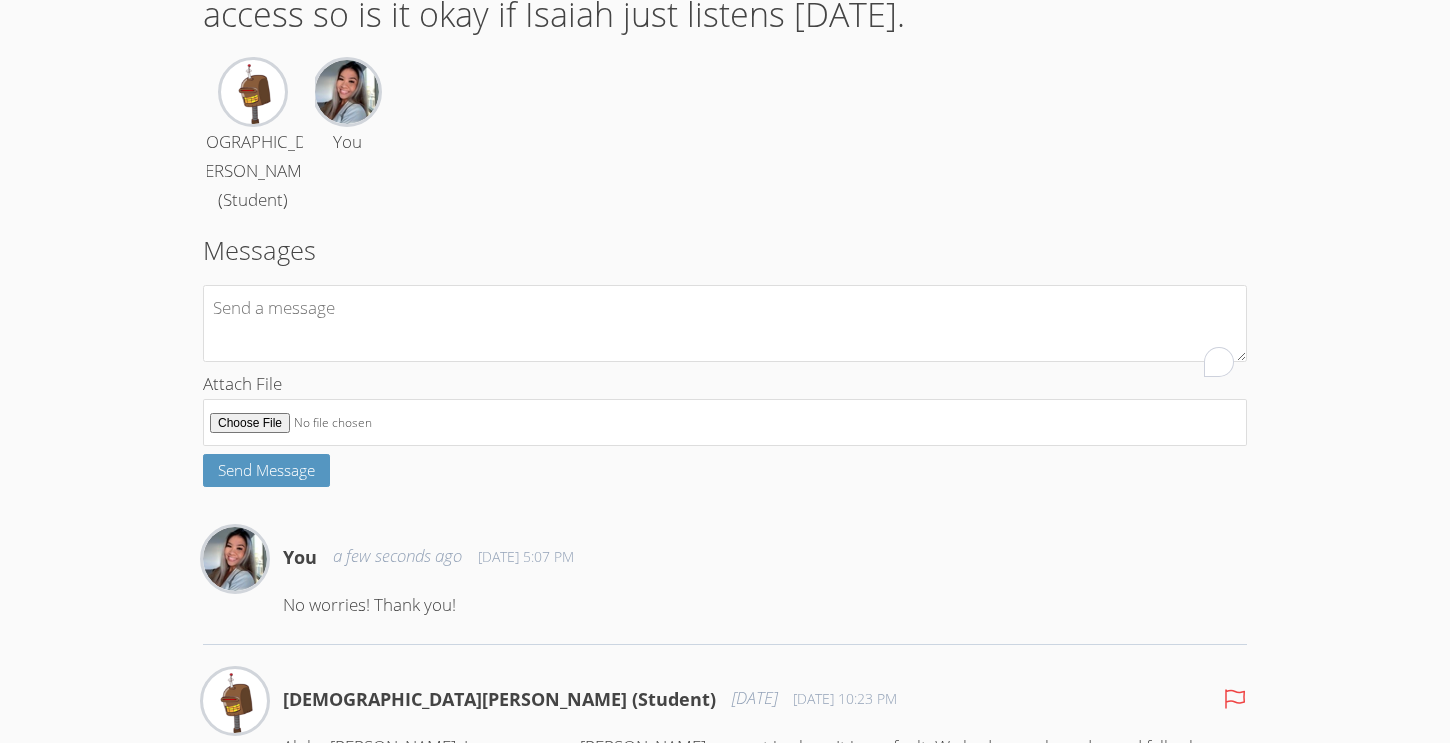 scroll, scrollTop: 0, scrollLeft: 0, axis: both 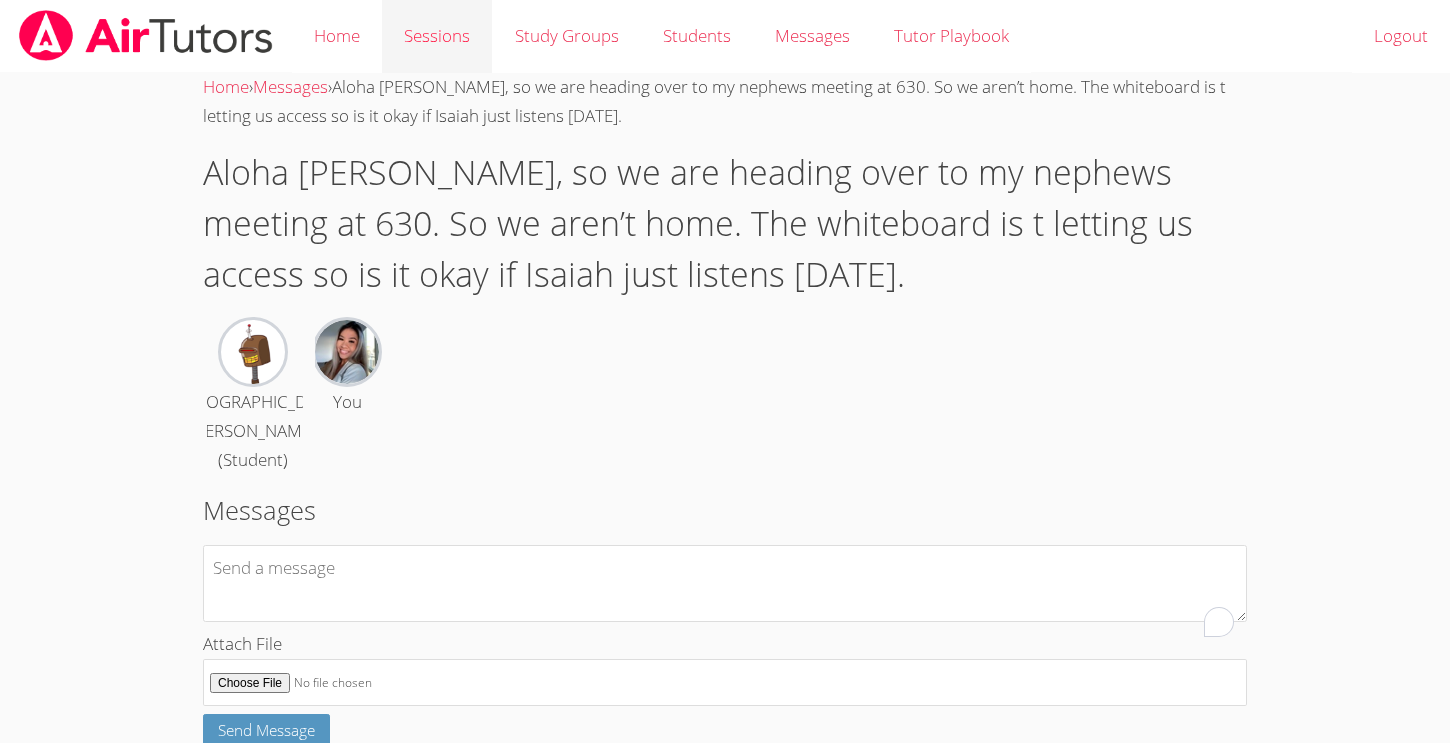 click on "Sessions" at bounding box center [437, 36] 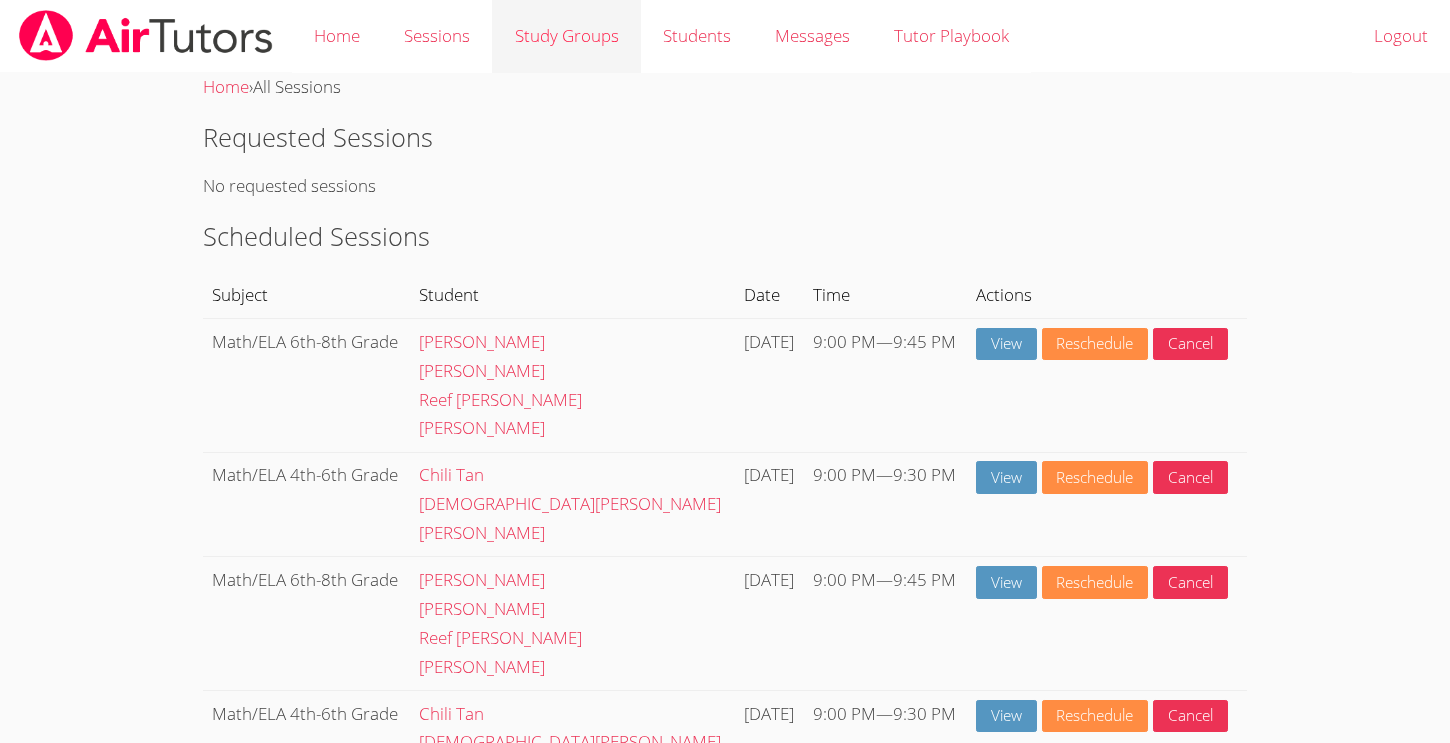click on "Study Groups" at bounding box center [566, 36] 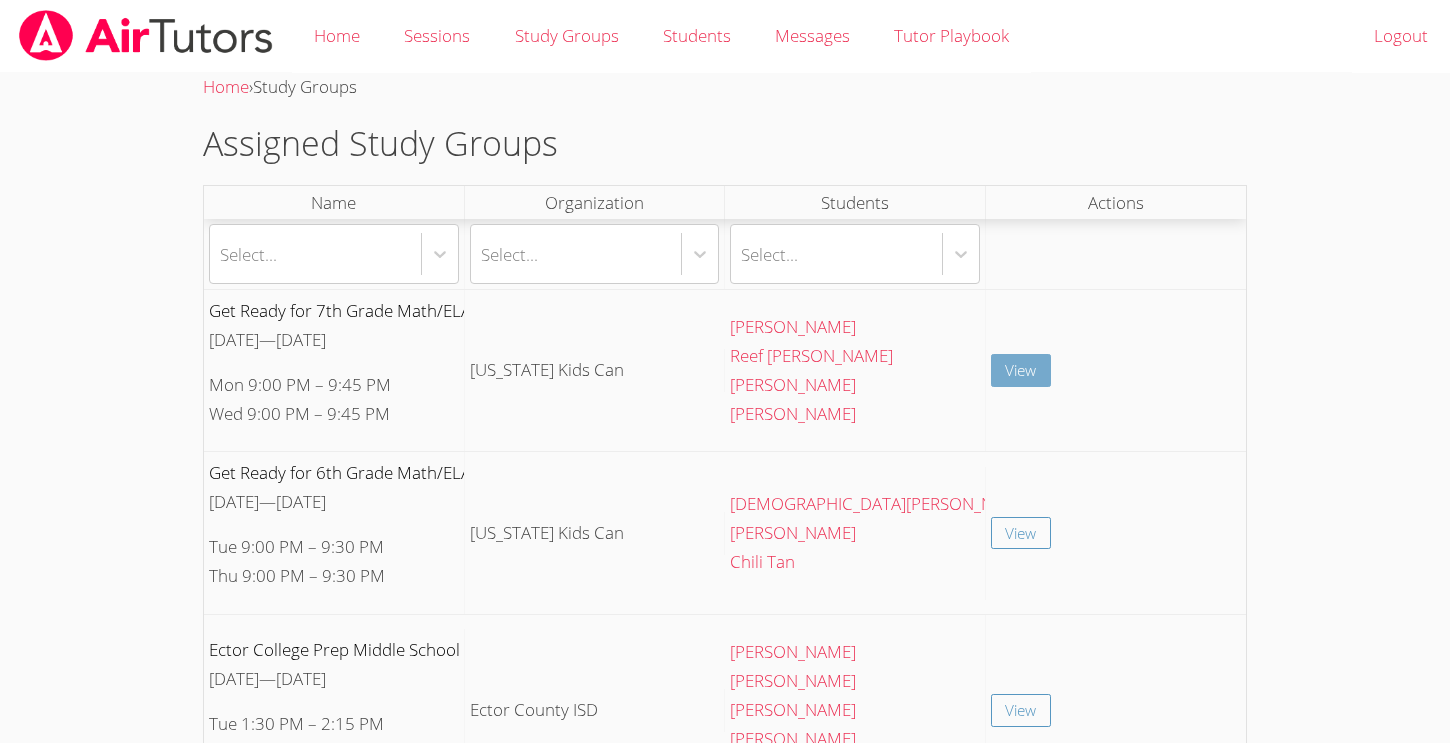 click on "View" at bounding box center (1021, 370) 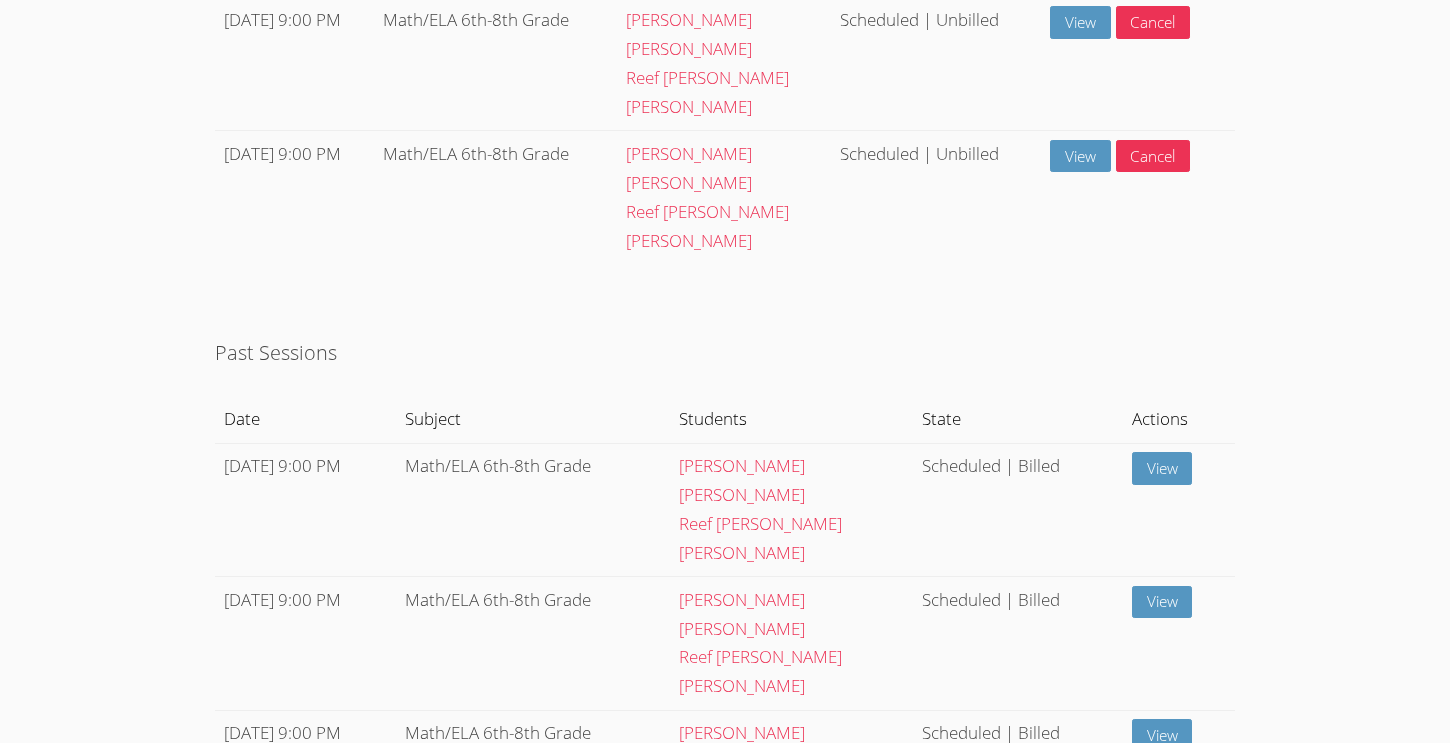 scroll, scrollTop: 1573, scrollLeft: 0, axis: vertical 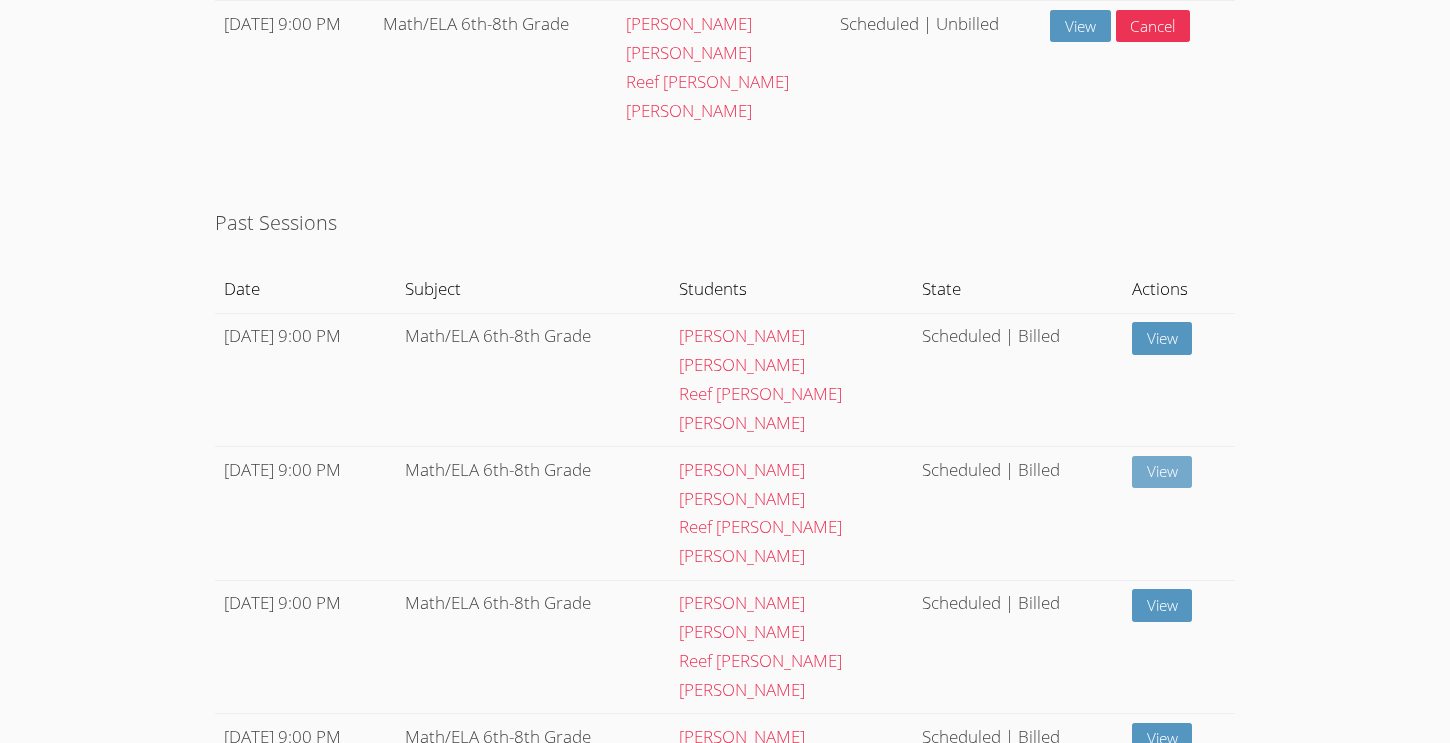 click on "View" at bounding box center [1162, 472] 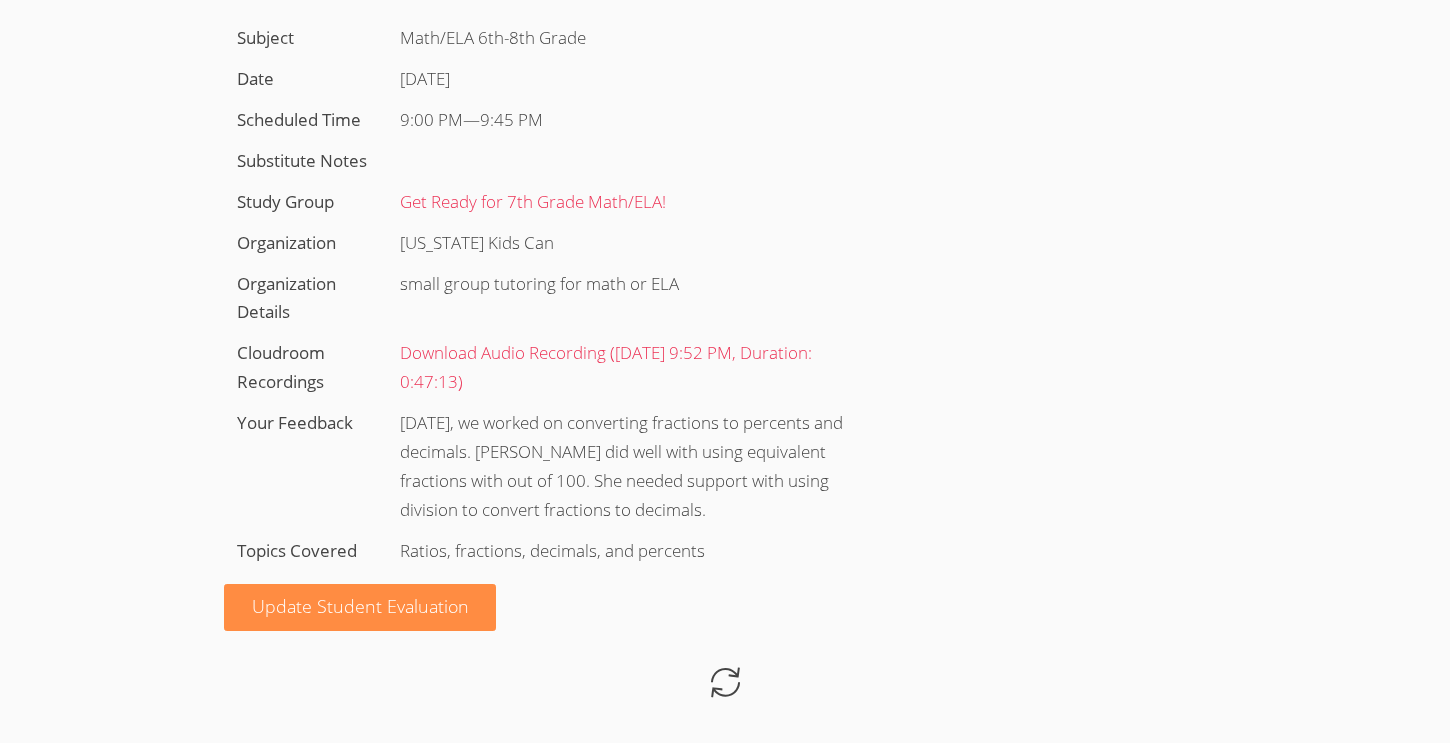 scroll, scrollTop: 0, scrollLeft: 0, axis: both 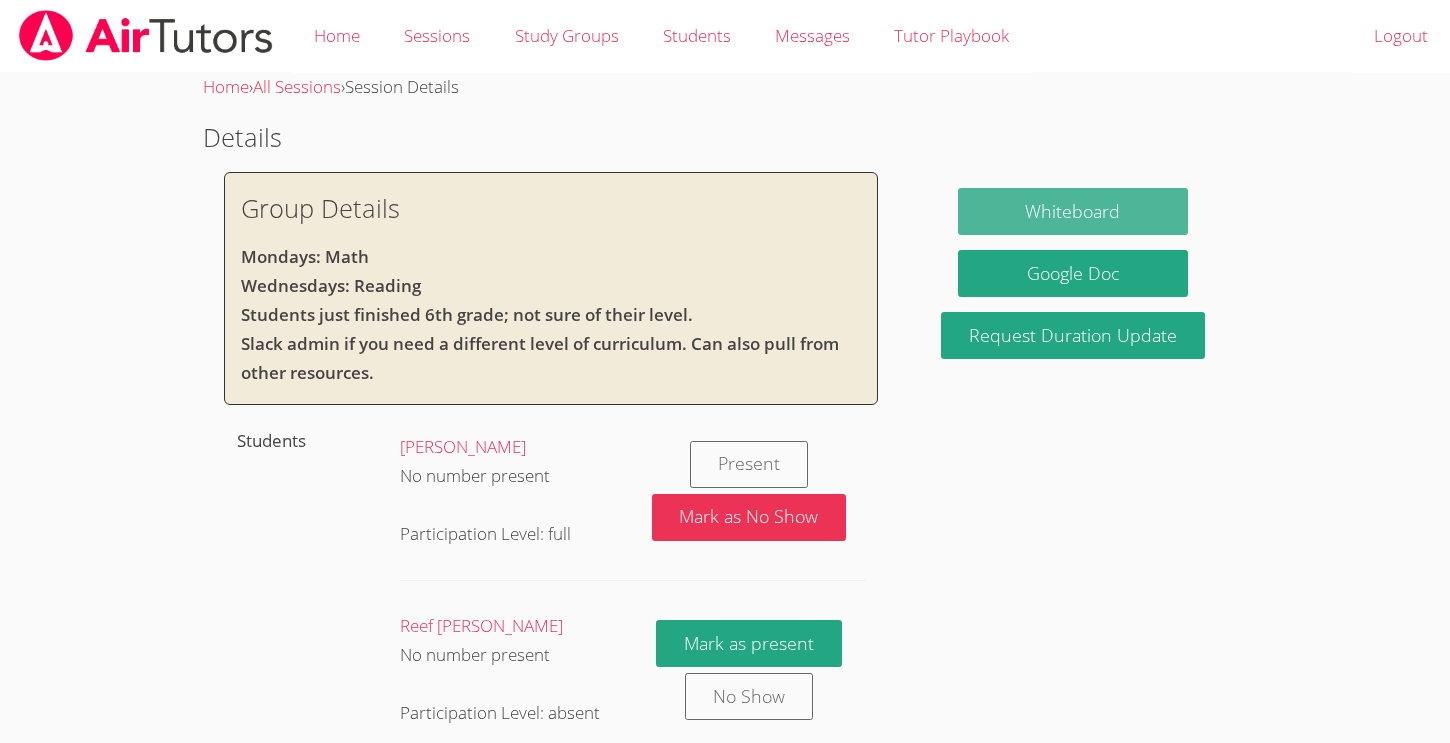 click on "Whiteboard" at bounding box center (1073, 211) 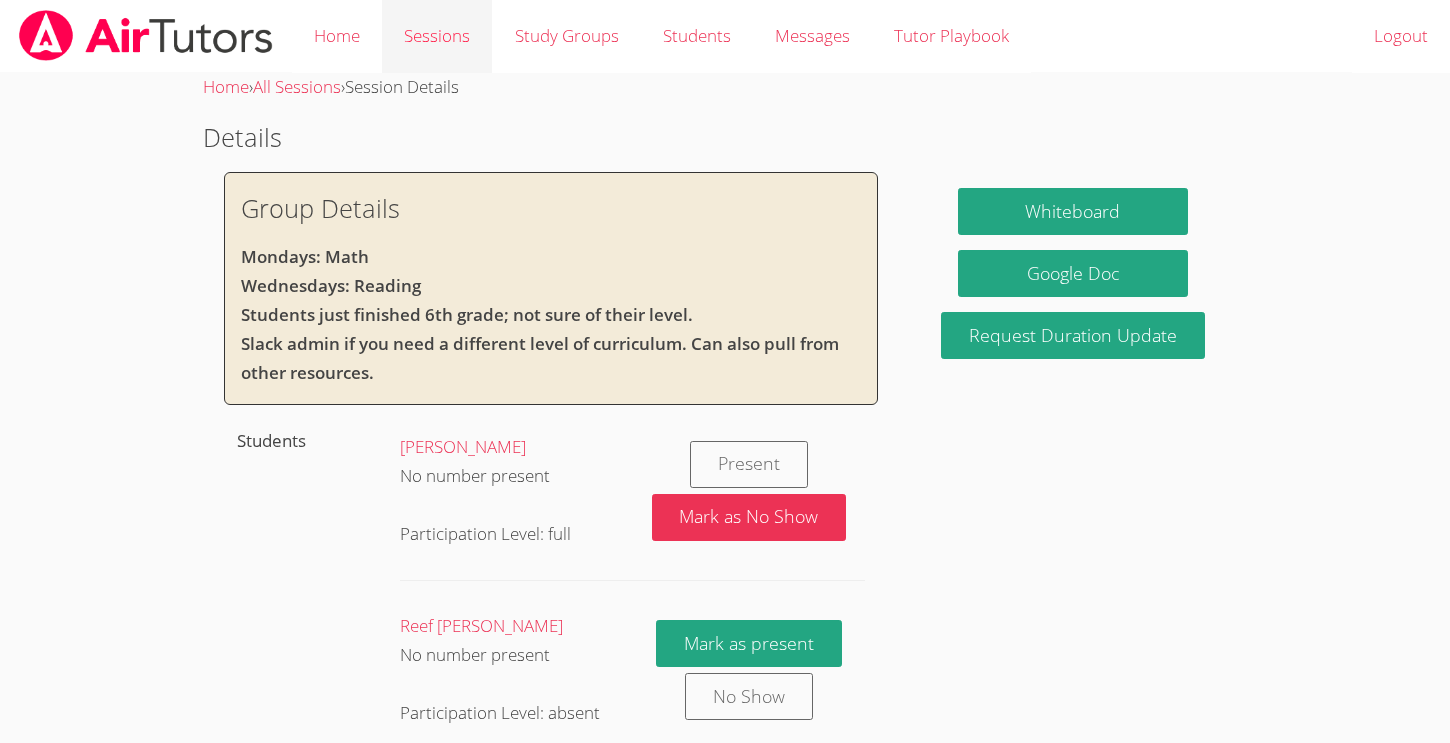 click on "Sessions" at bounding box center [437, 36] 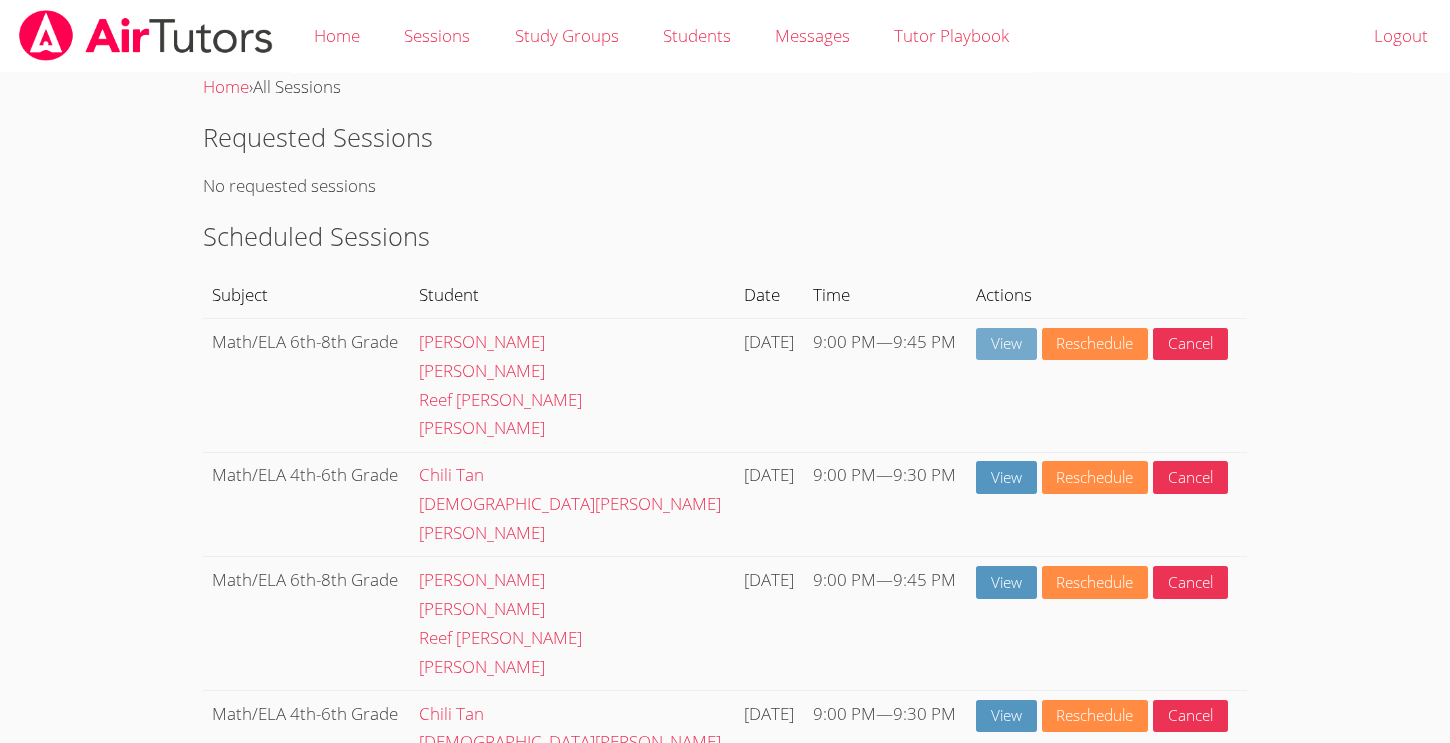 click on "View" at bounding box center (1006, 344) 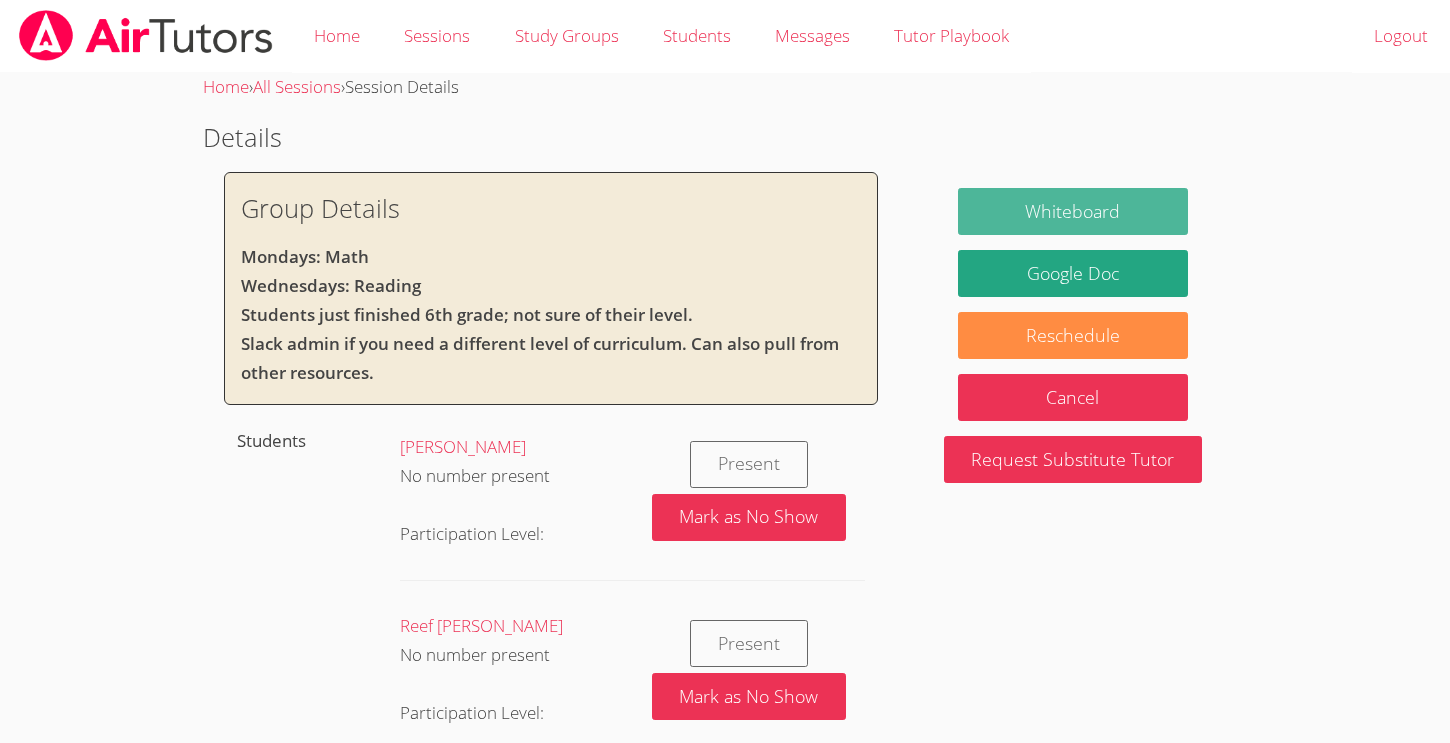 click on "Whiteboard" at bounding box center (1073, 211) 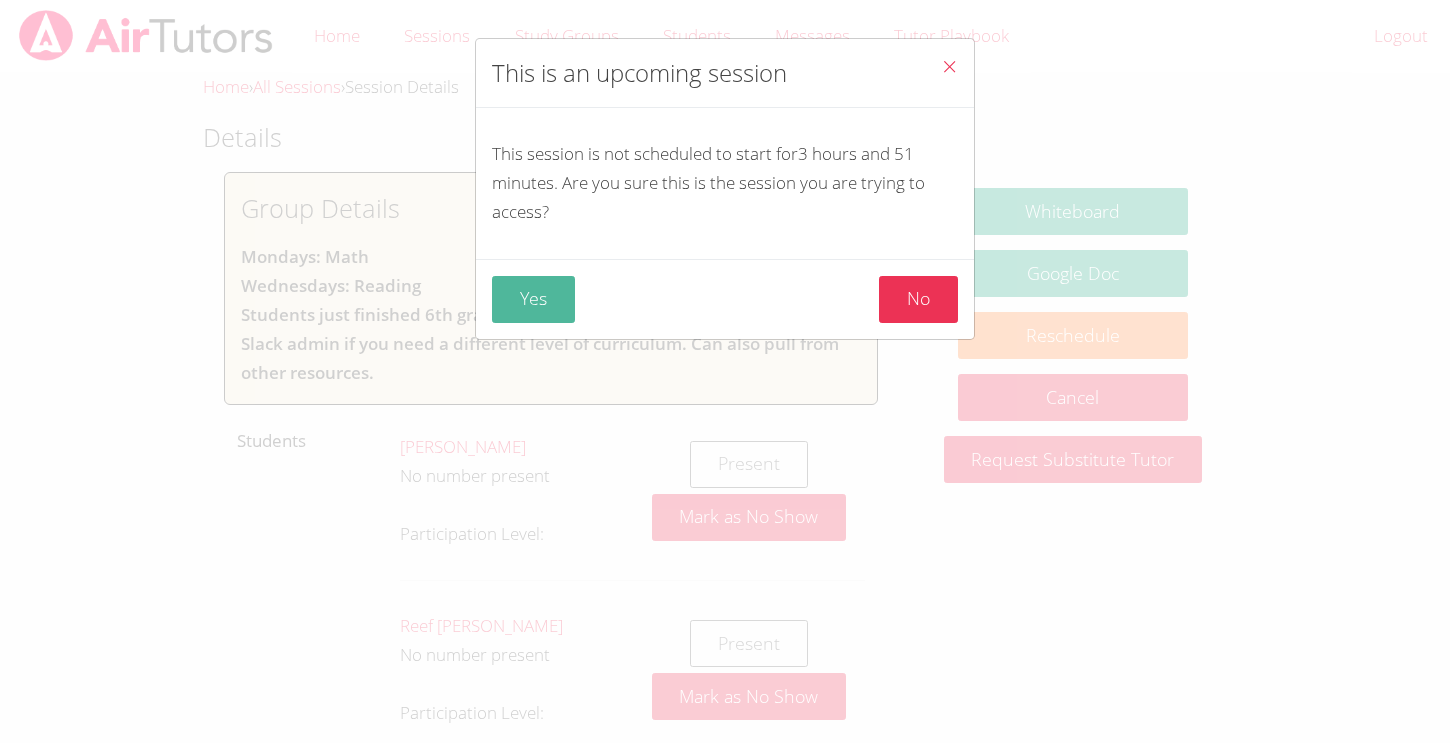 click on "Yes" at bounding box center (533, 299) 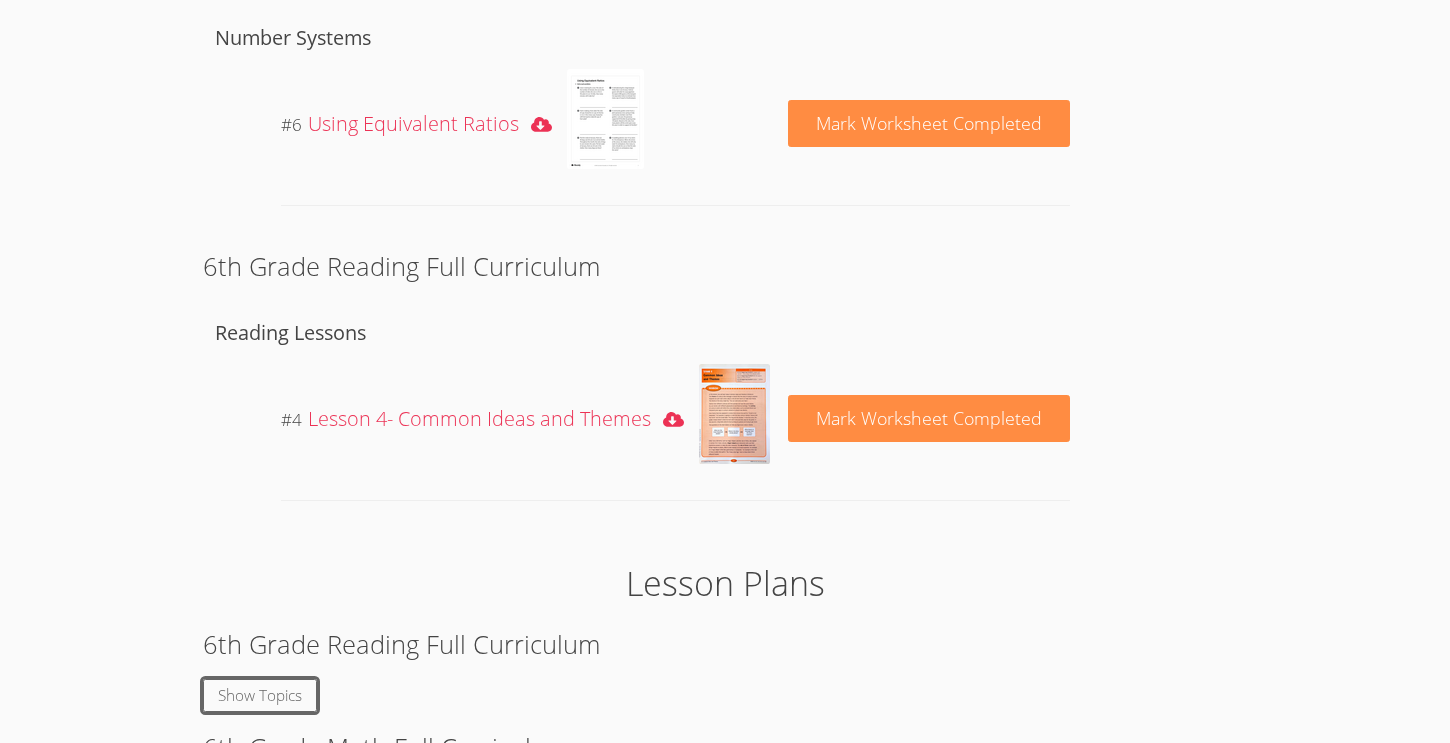 scroll, scrollTop: 1626, scrollLeft: 0, axis: vertical 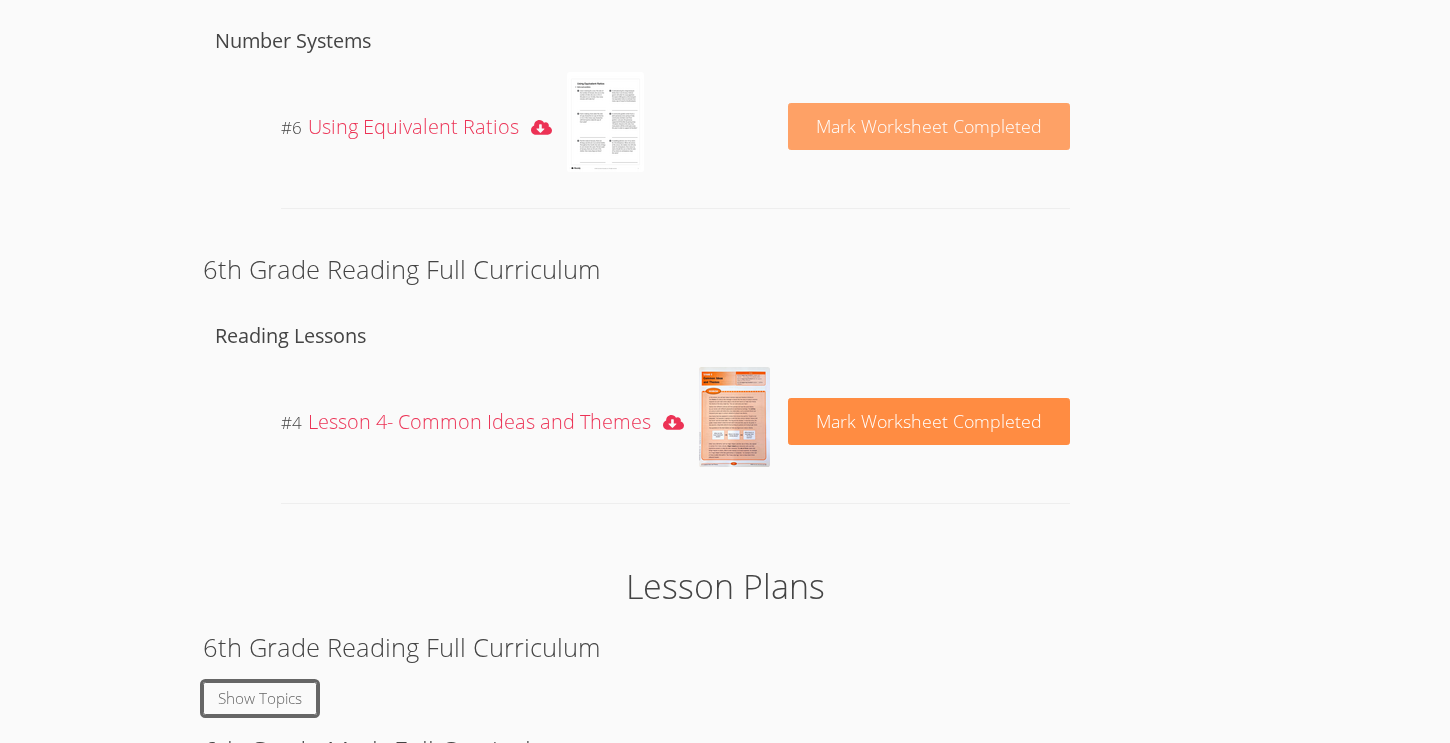 click on "Mark Worksheet Completed" at bounding box center (929, 126) 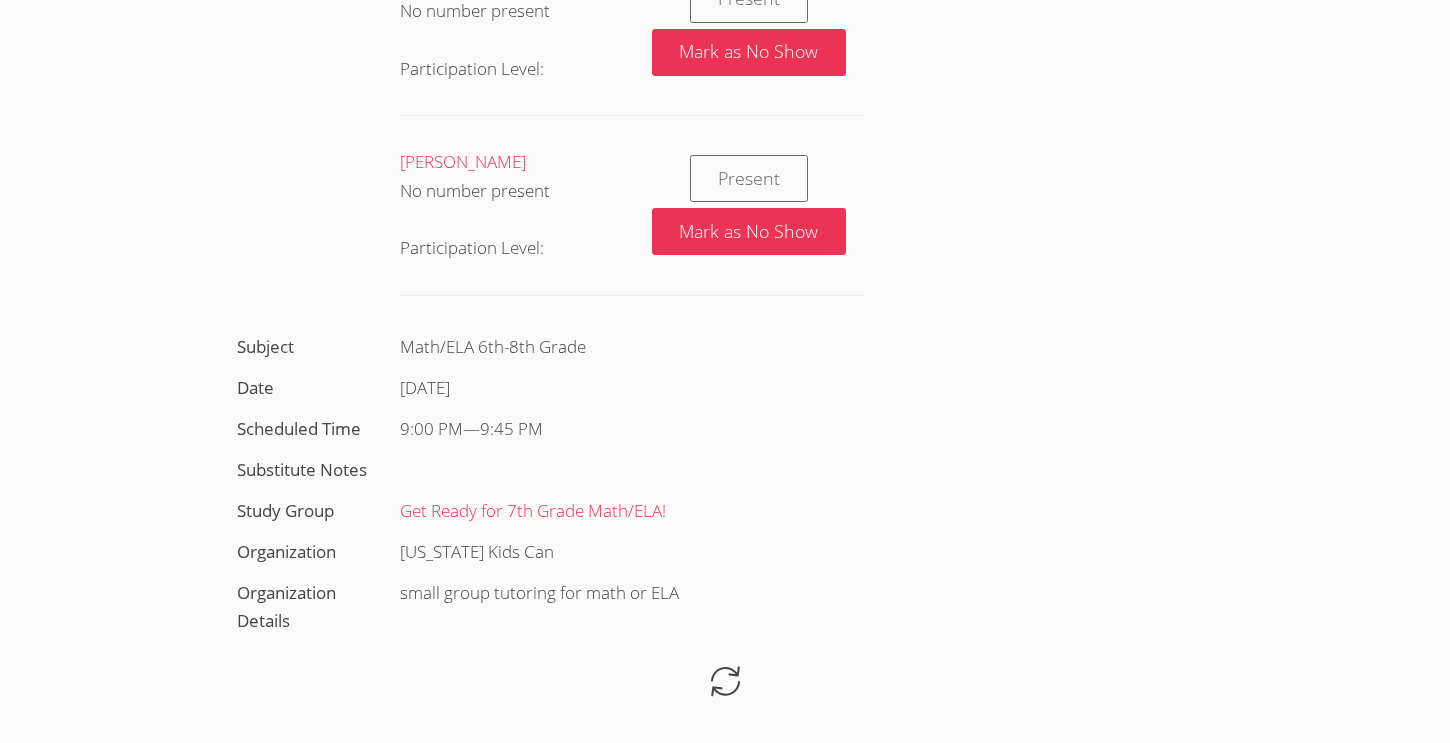 scroll, scrollTop: 1626, scrollLeft: 0, axis: vertical 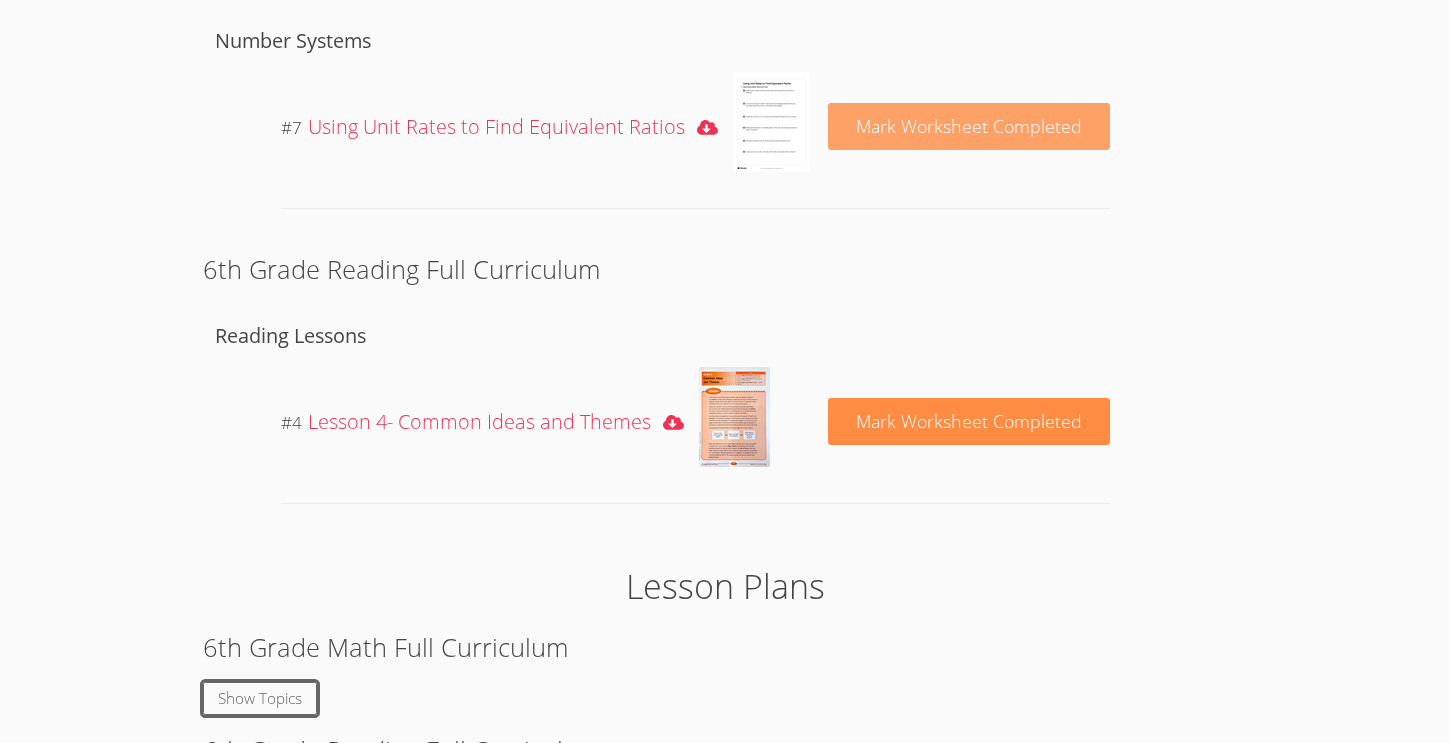 click on "Mark Worksheet Completed" at bounding box center [969, 127] 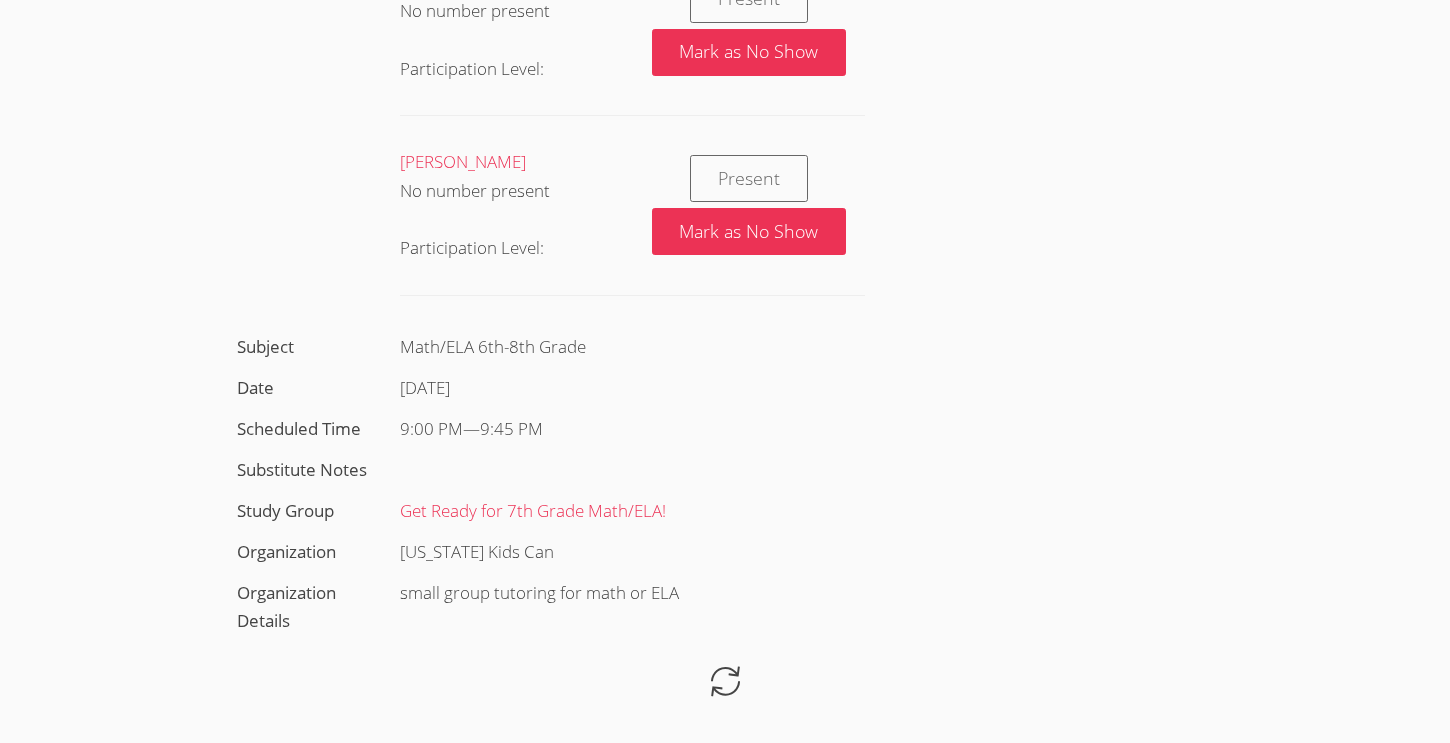 scroll, scrollTop: 1626, scrollLeft: 0, axis: vertical 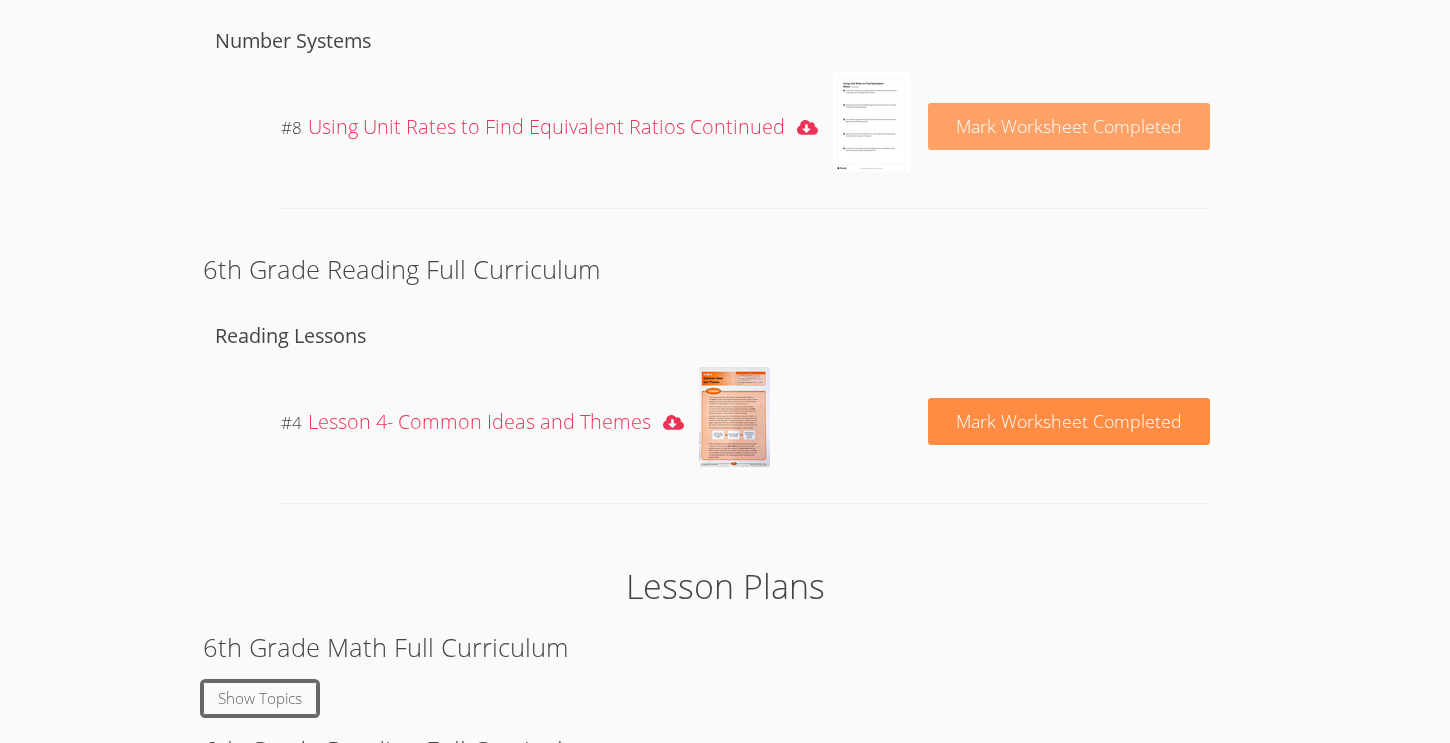 click on "Mark Worksheet Completed" at bounding box center [1069, 126] 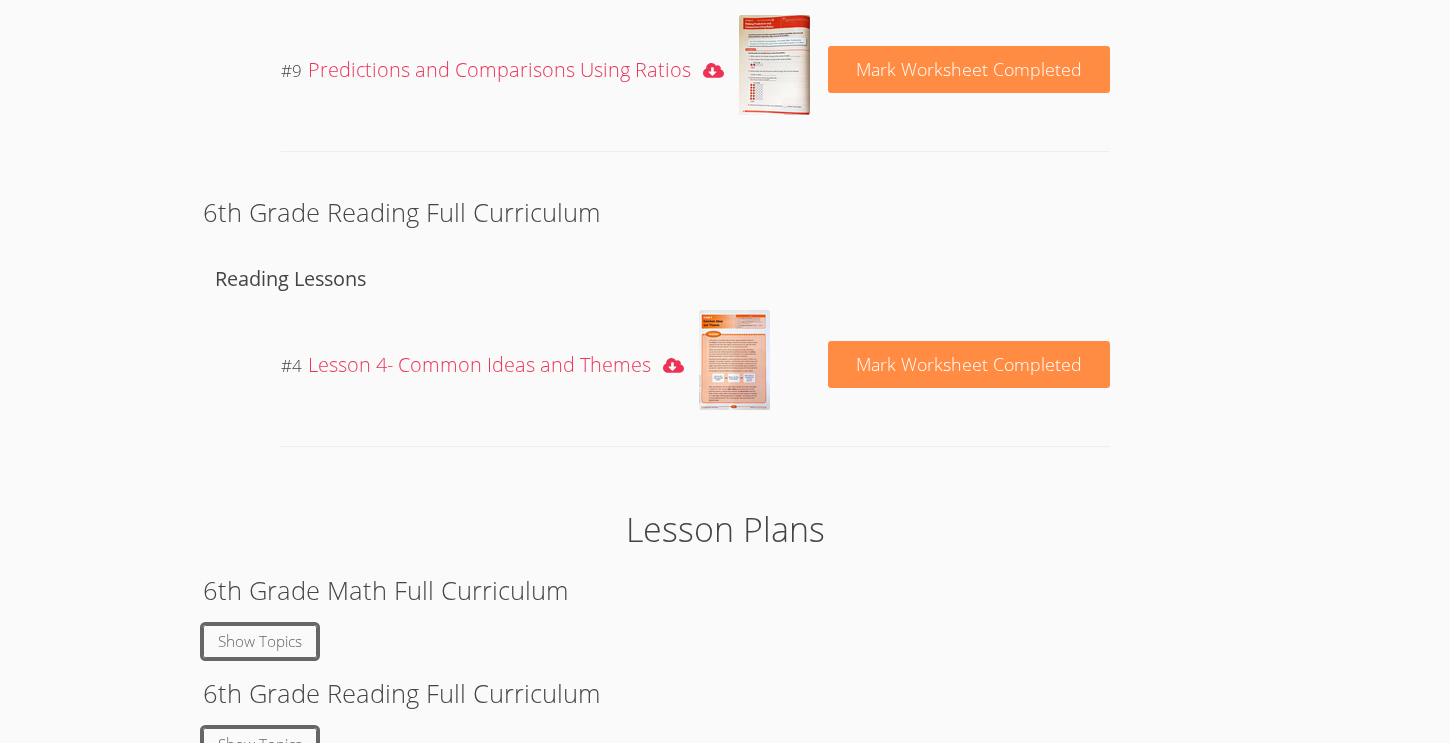 scroll, scrollTop: 1686, scrollLeft: 0, axis: vertical 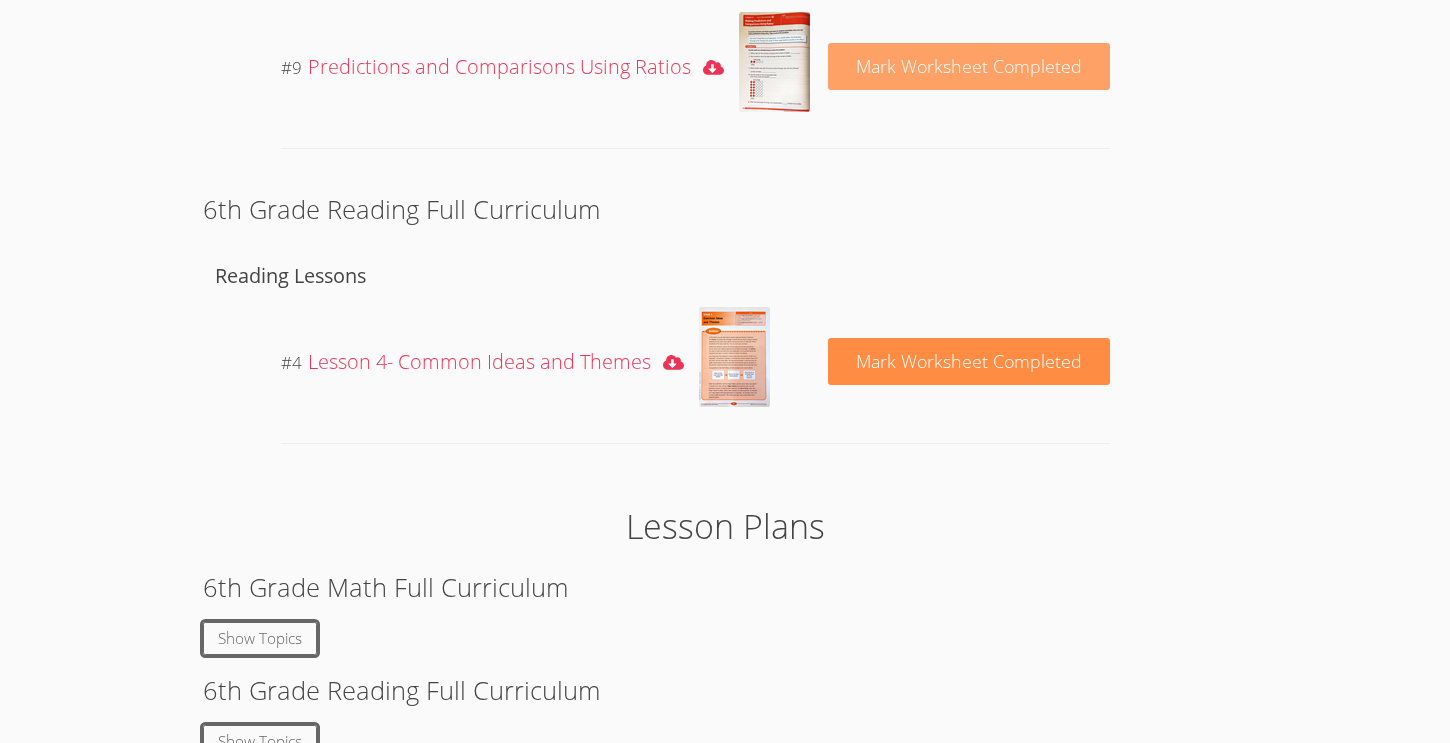 click on "Mark Worksheet Completed" at bounding box center [969, 67] 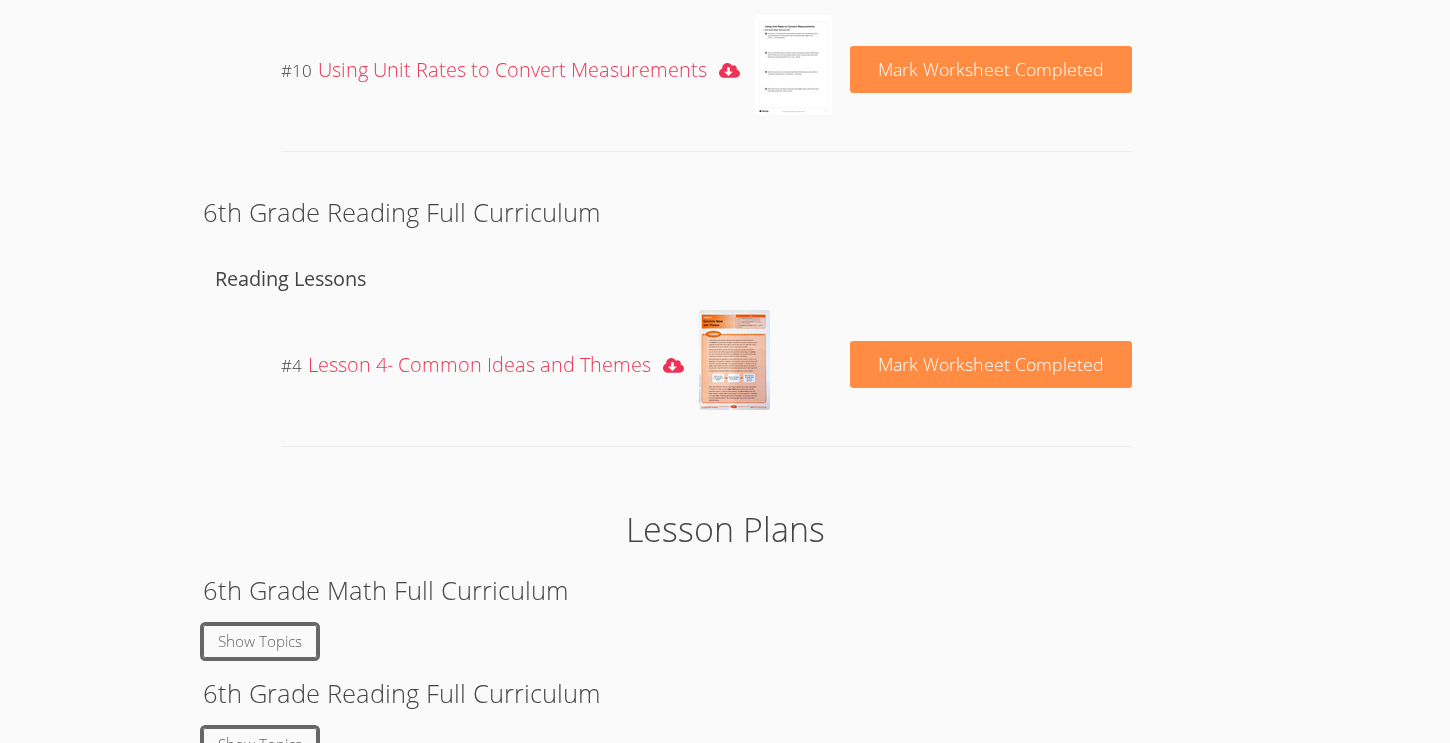 scroll, scrollTop: 1686, scrollLeft: 0, axis: vertical 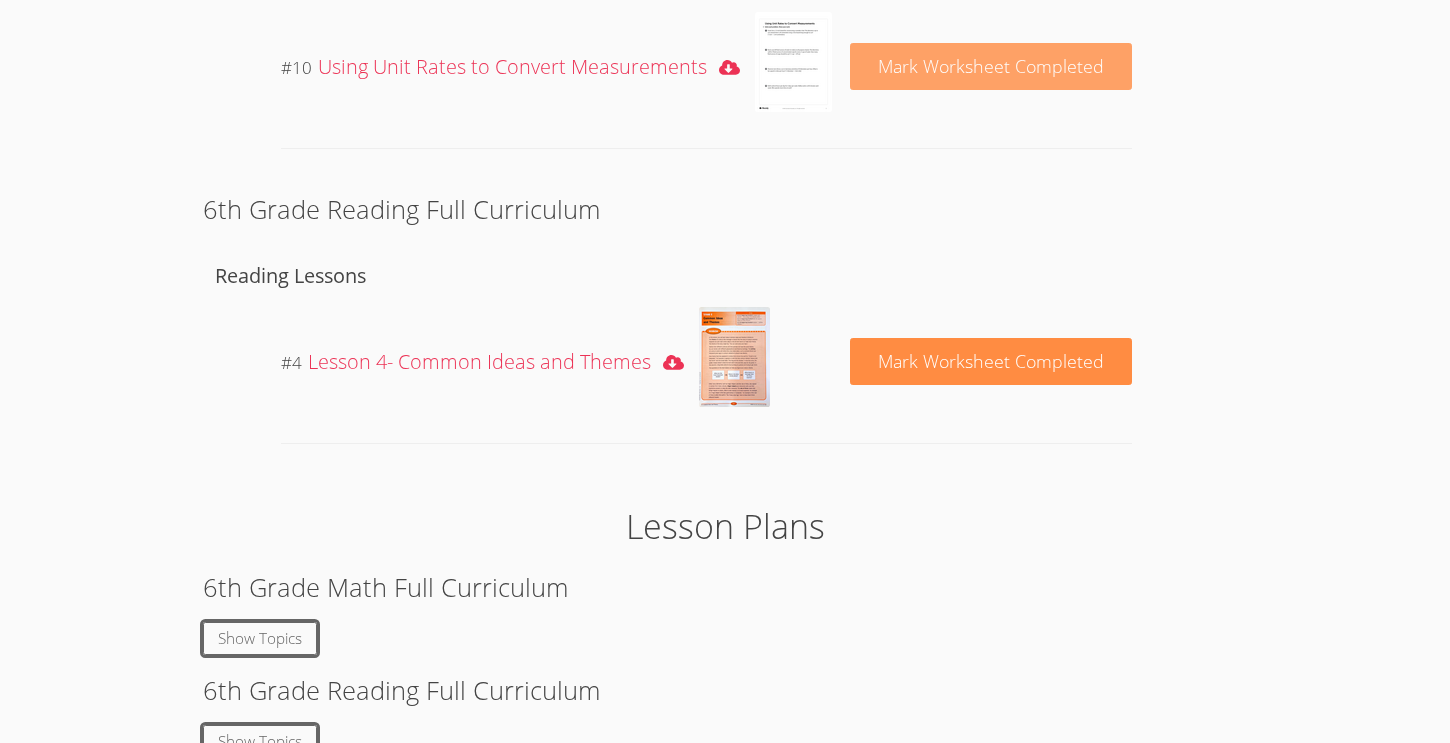 click on "Mark Worksheet Completed" at bounding box center (991, 67) 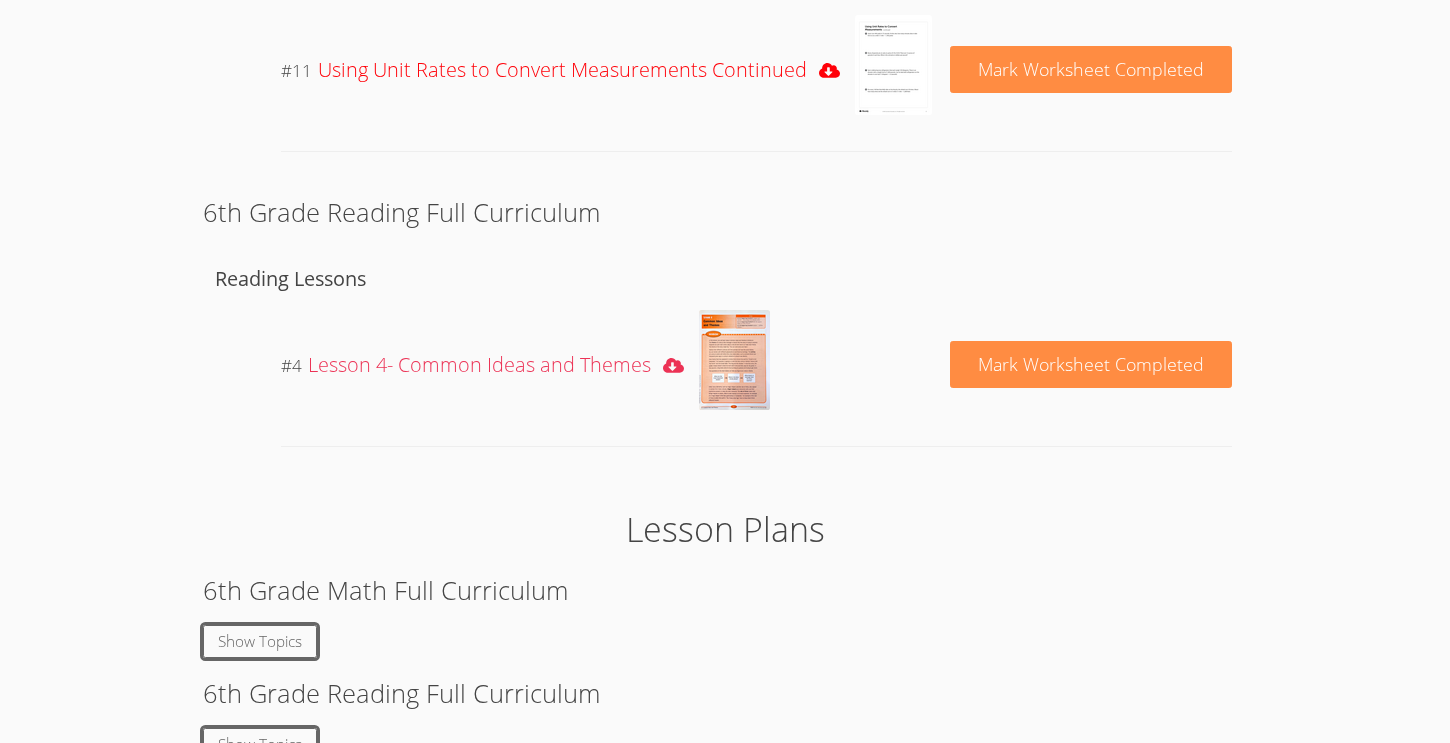 scroll, scrollTop: 1686, scrollLeft: 0, axis: vertical 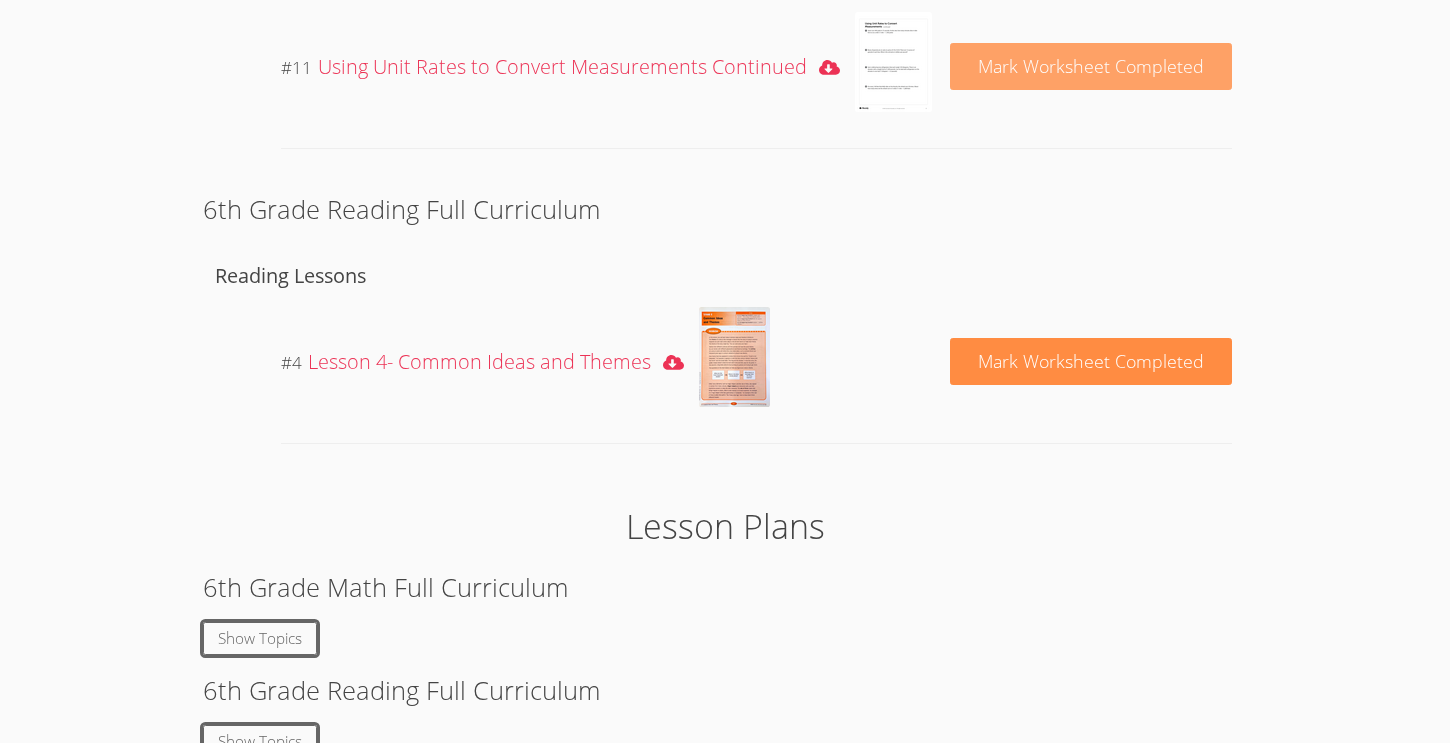 click on "Mark Worksheet Completed" at bounding box center (1091, 67) 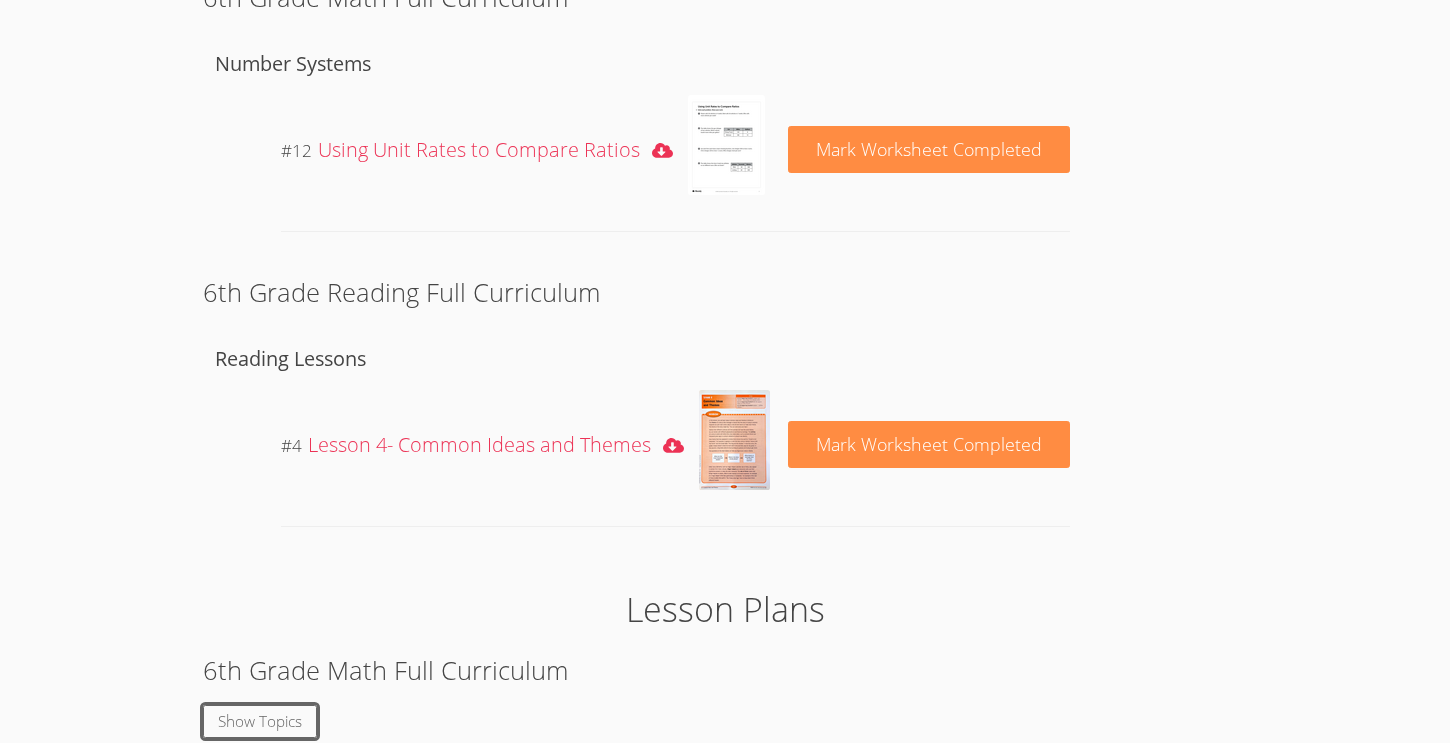 scroll, scrollTop: 1580, scrollLeft: 0, axis: vertical 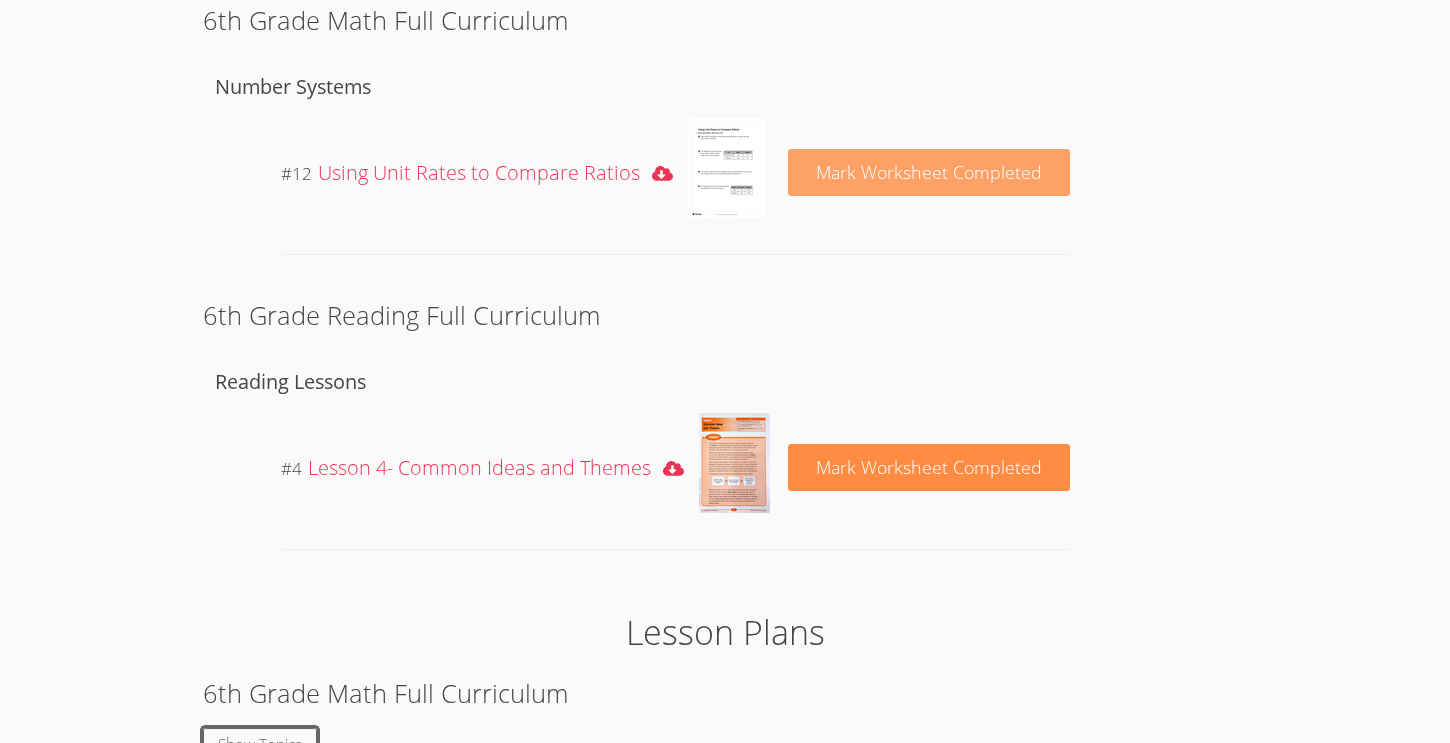 click on "Mark Worksheet Completed" at bounding box center [929, 172] 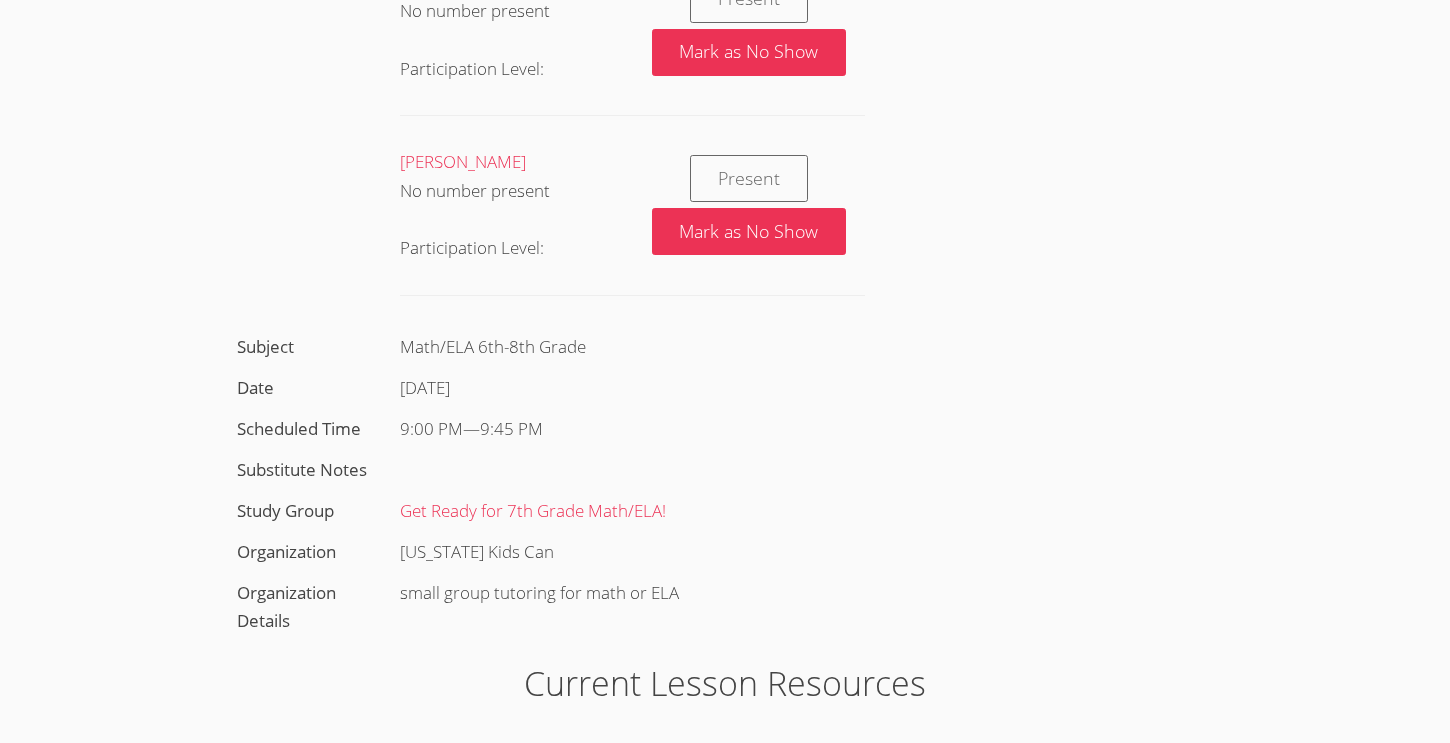 scroll, scrollTop: 1580, scrollLeft: 0, axis: vertical 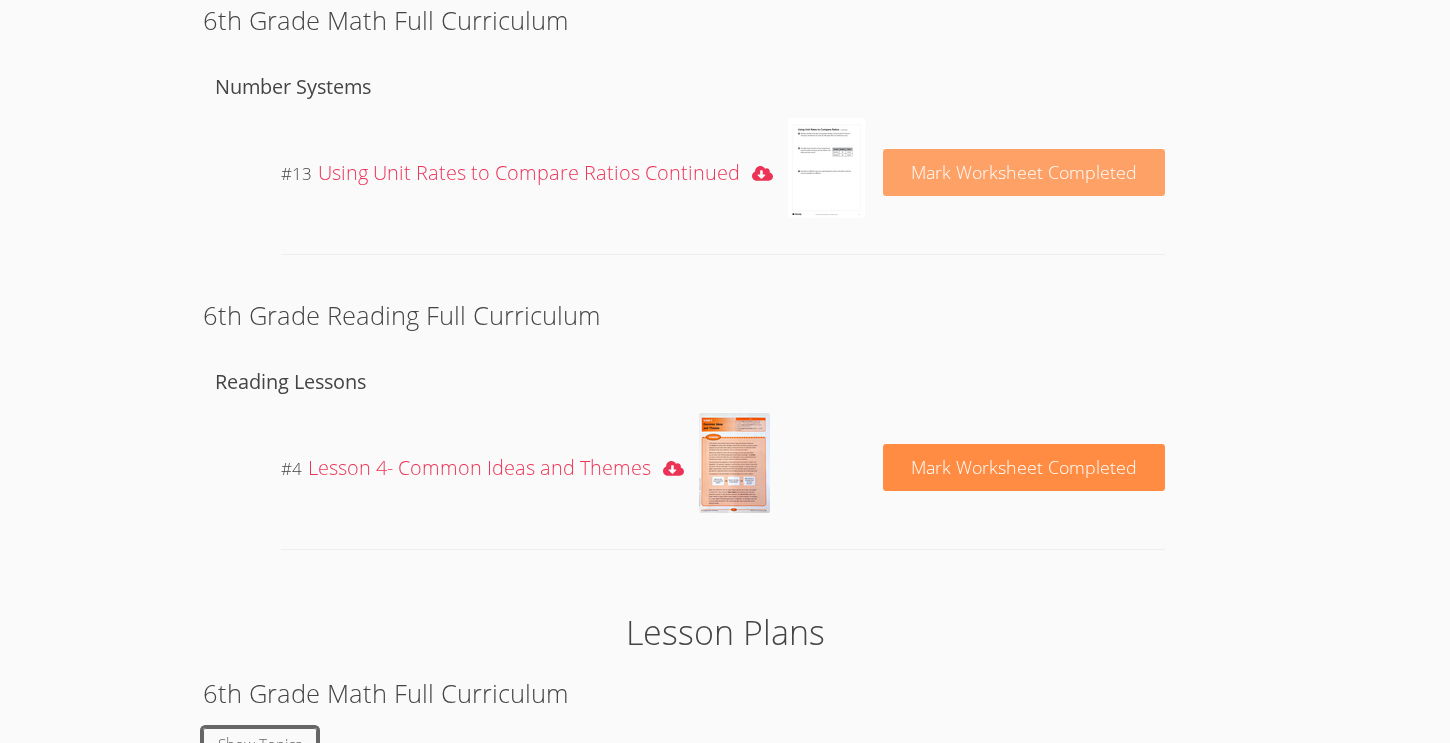 click on "Mark Worksheet Completed" at bounding box center (1024, 173) 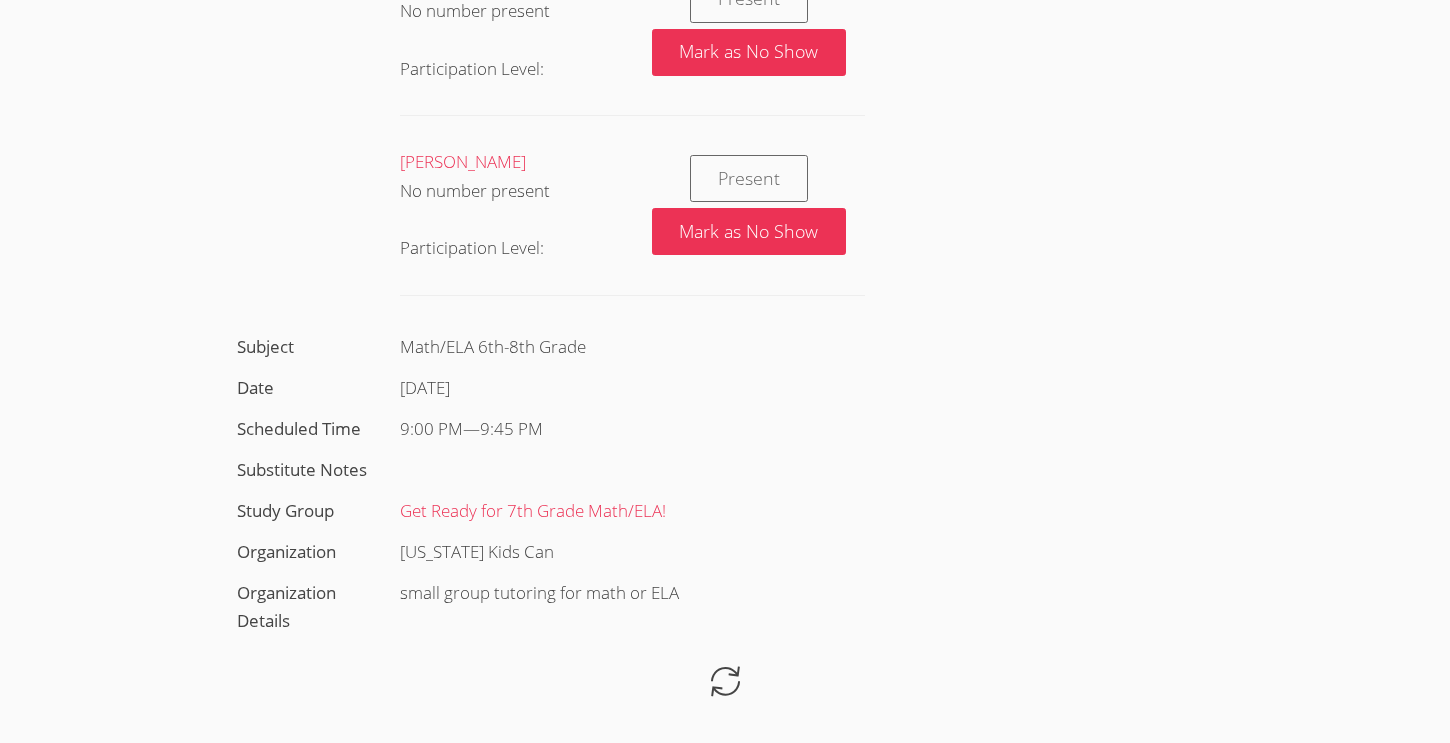 scroll, scrollTop: 1580, scrollLeft: 0, axis: vertical 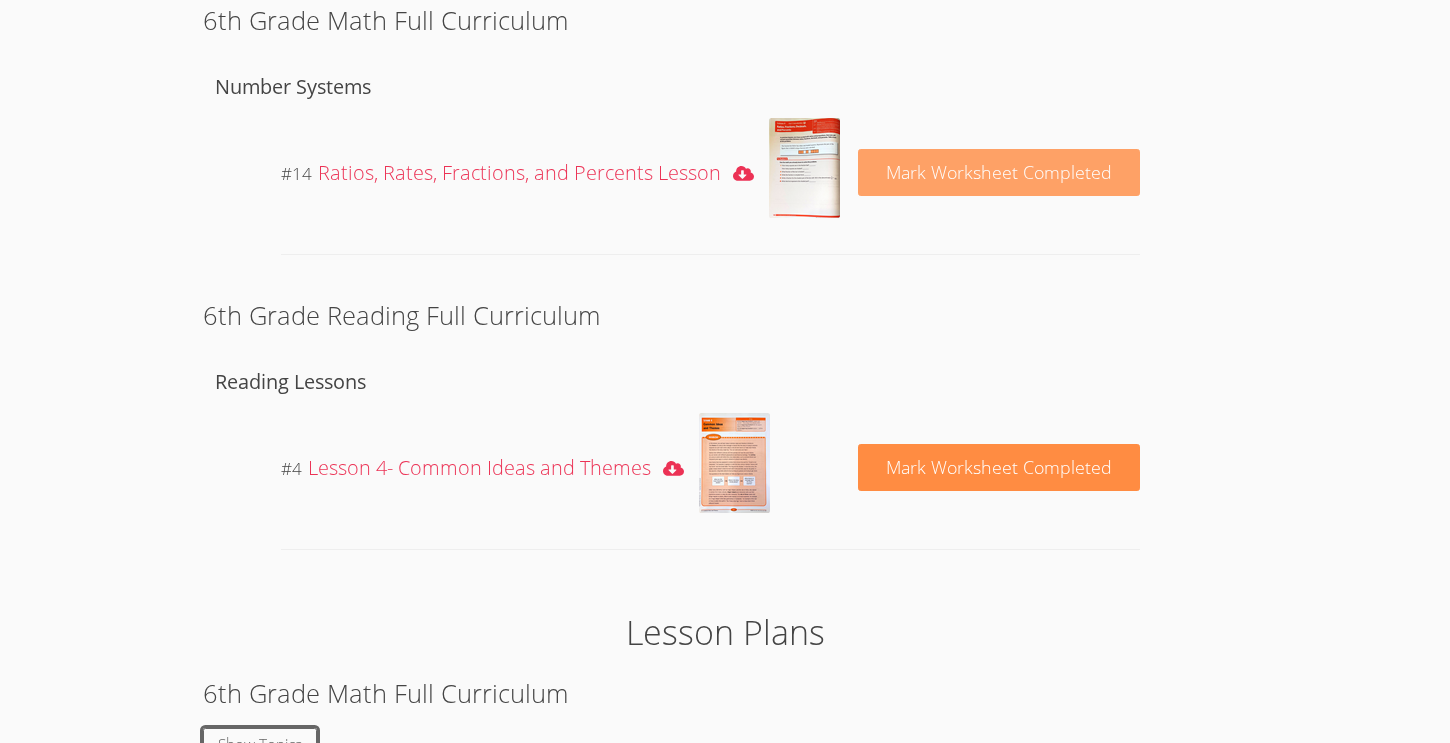 click on "Mark Worksheet Completed" at bounding box center [999, 173] 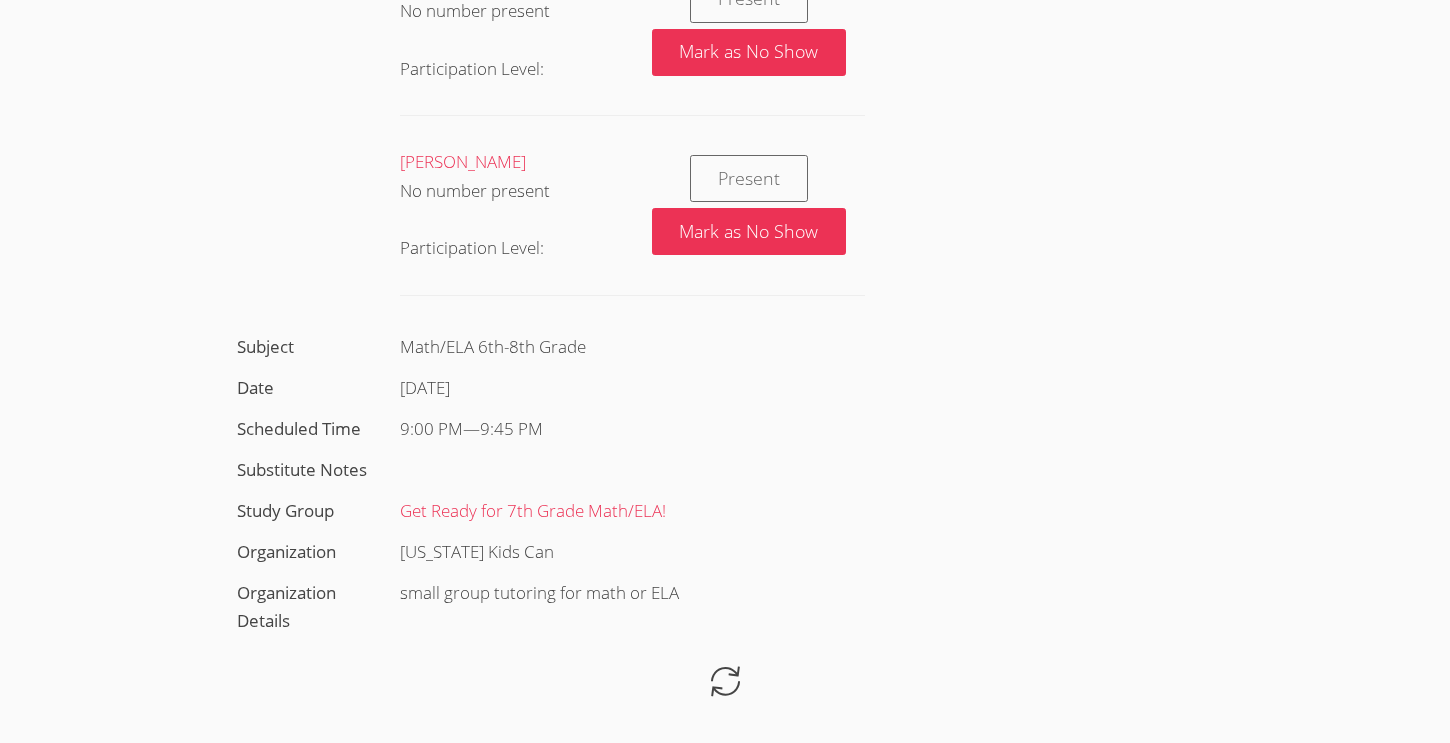 scroll, scrollTop: 1580, scrollLeft: 0, axis: vertical 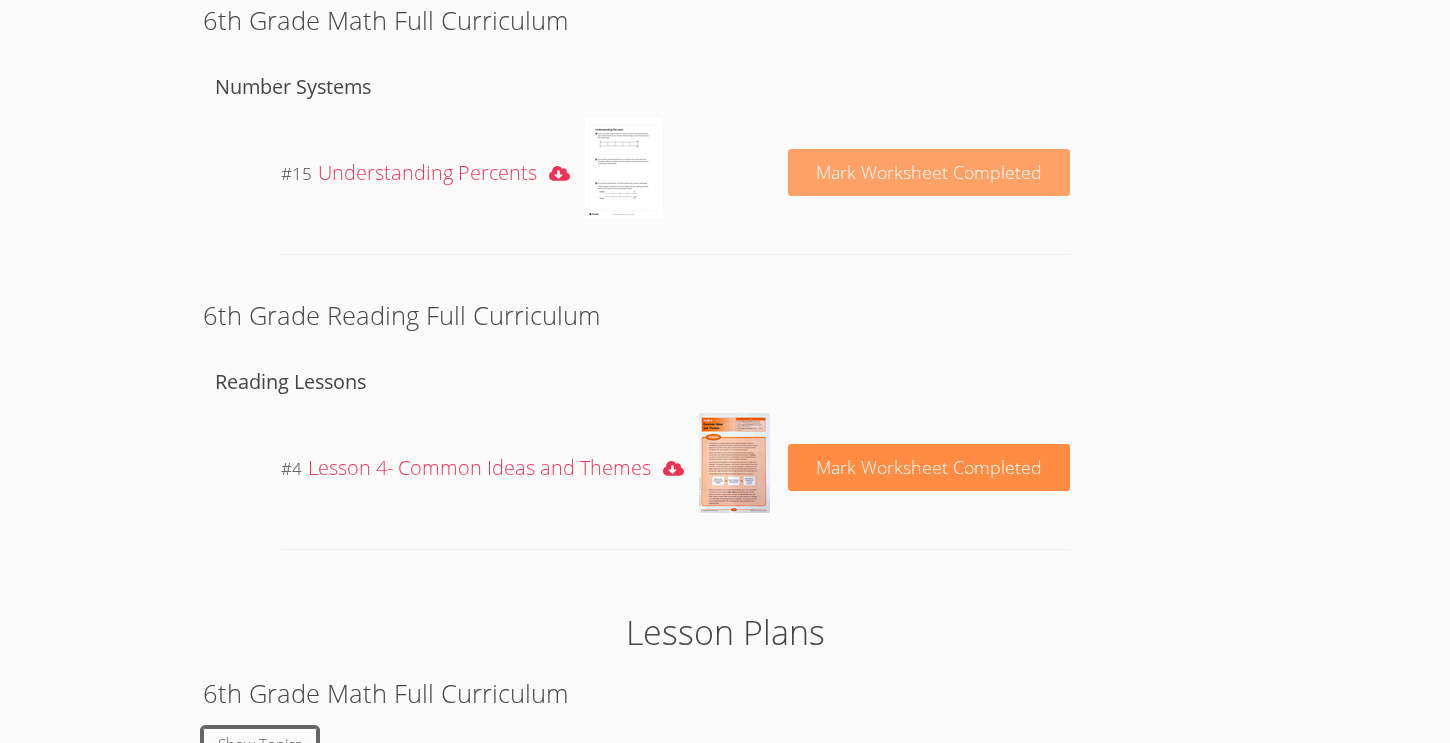 click on "Mark Worksheet Completed" at bounding box center [929, 172] 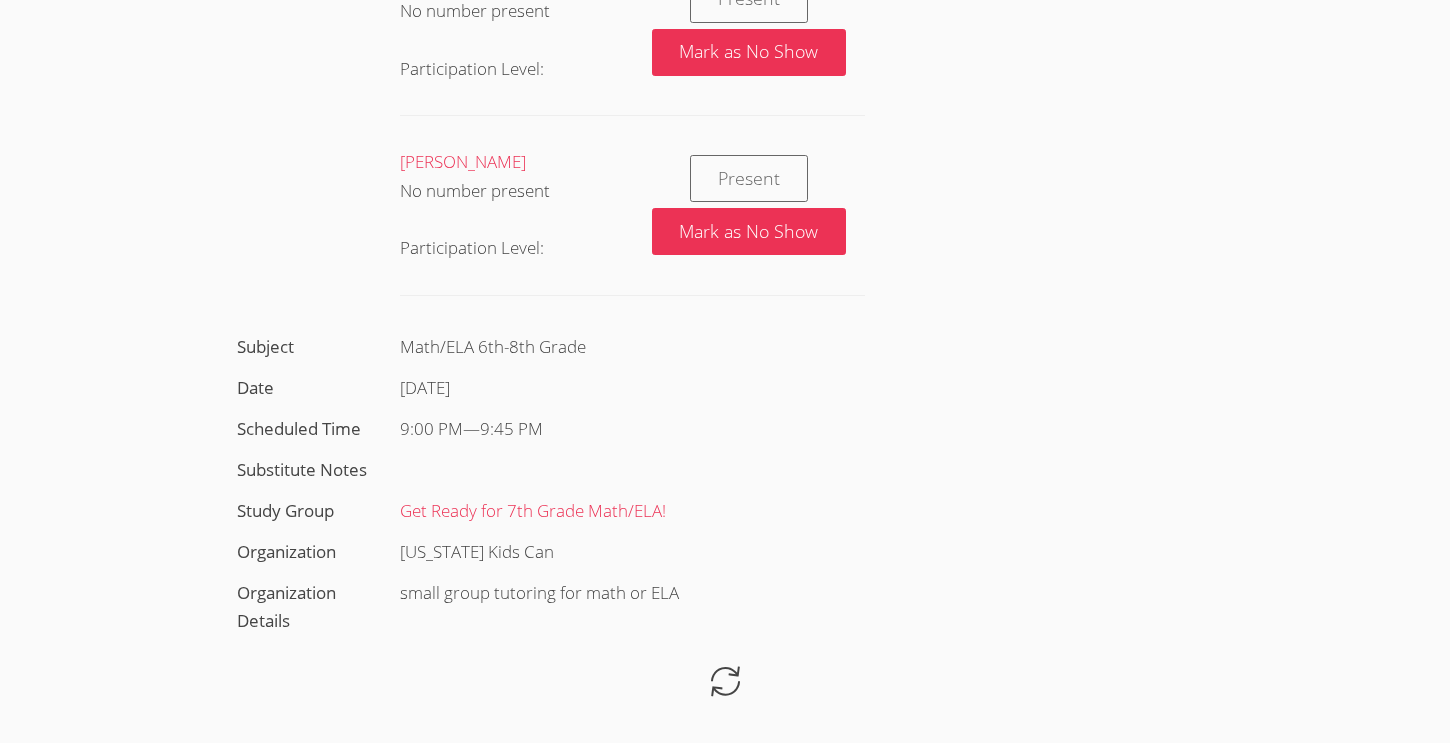 scroll, scrollTop: 1580, scrollLeft: 0, axis: vertical 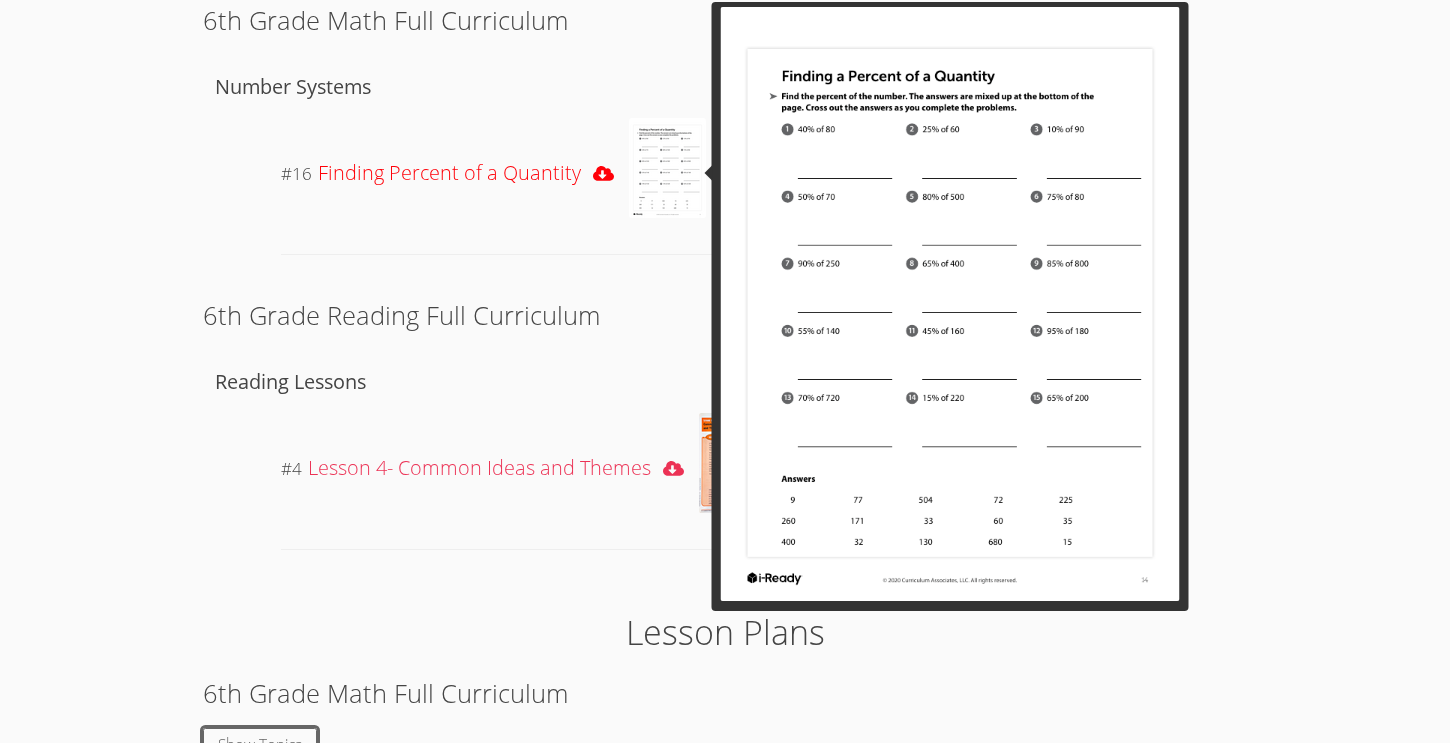 click at bounding box center (667, 168) 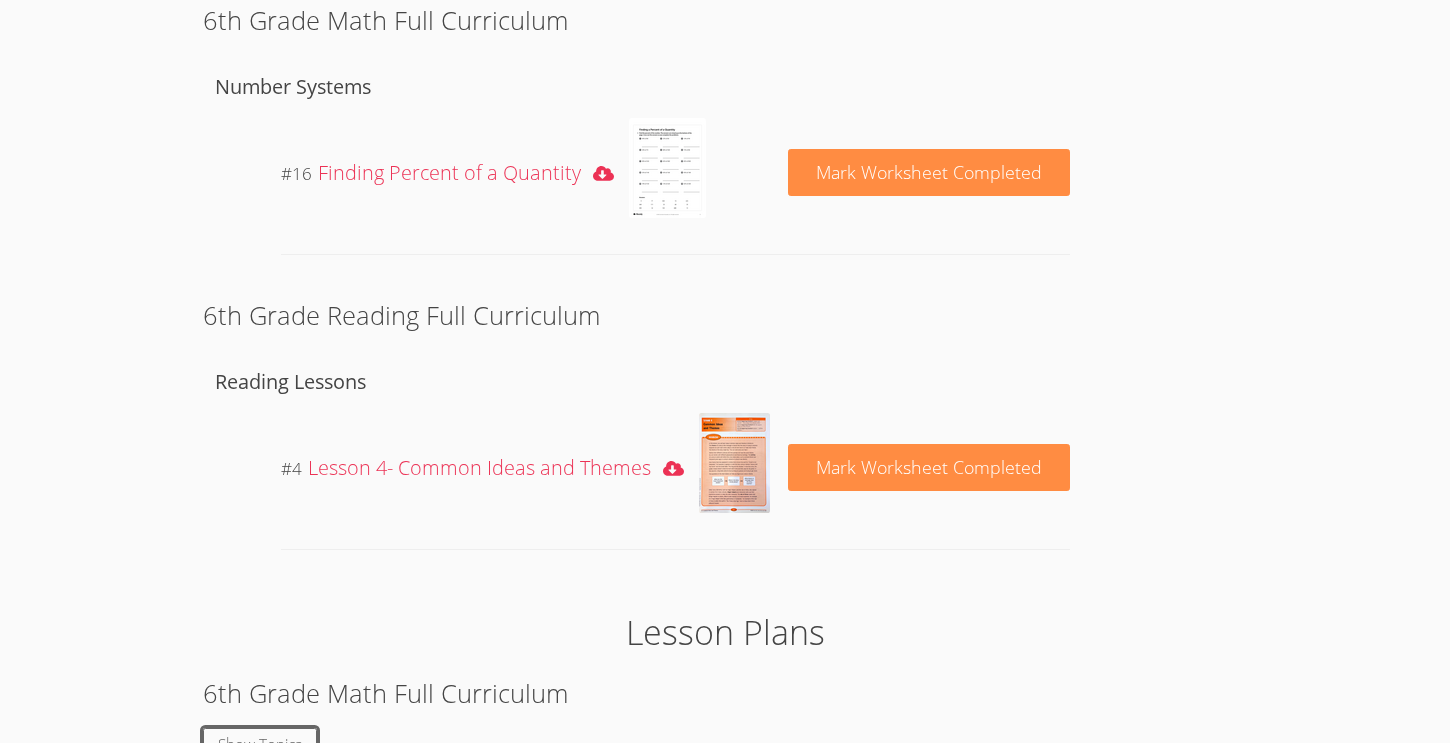 scroll, scrollTop: 1730, scrollLeft: 0, axis: vertical 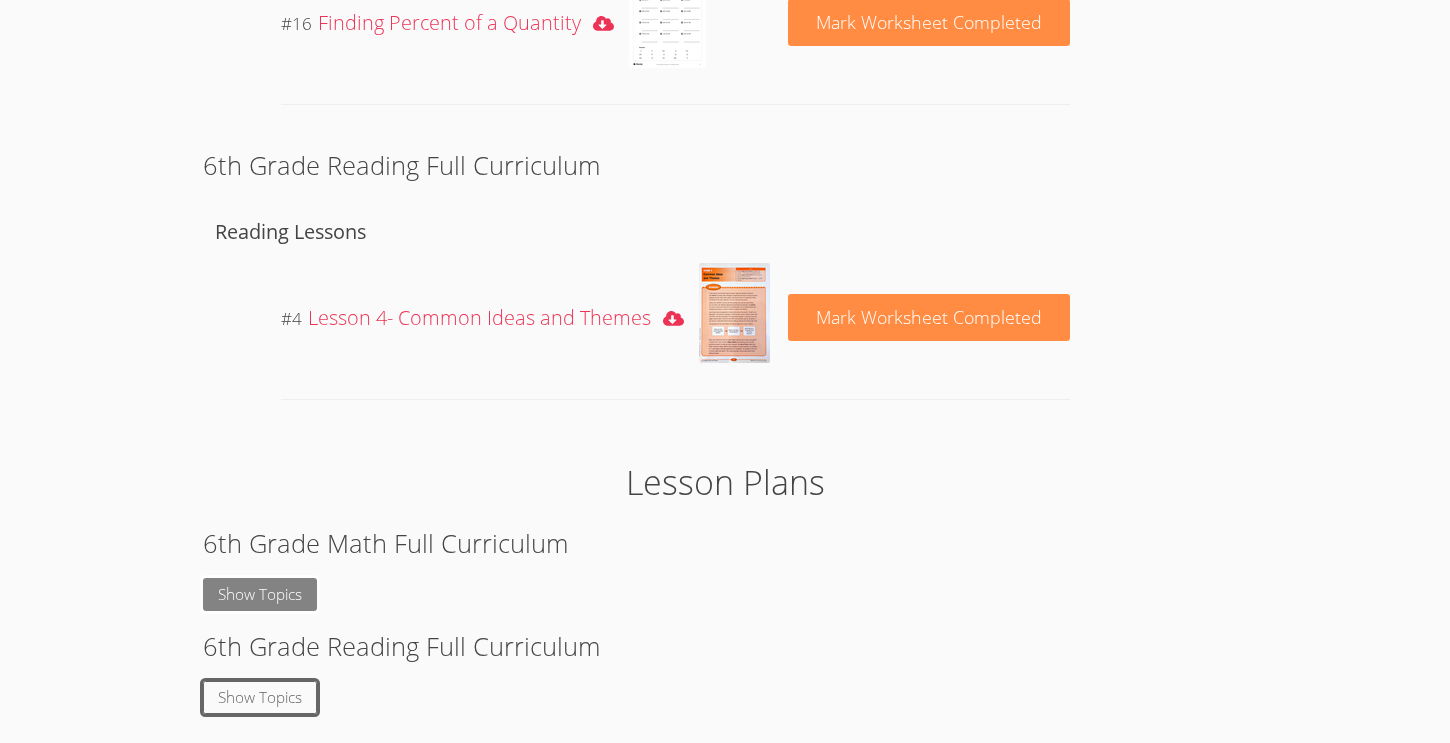 click on "Show Topics" at bounding box center (260, 594) 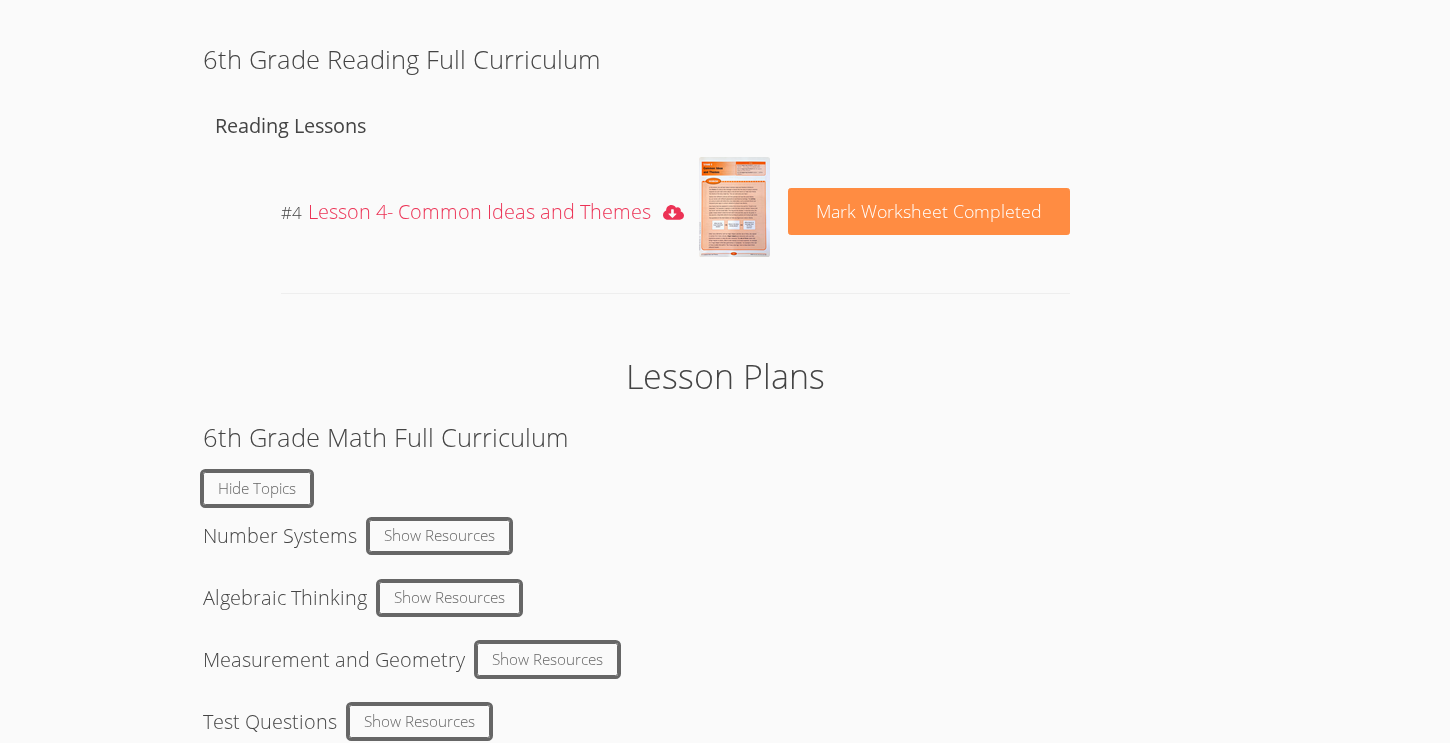 scroll, scrollTop: 1864, scrollLeft: 0, axis: vertical 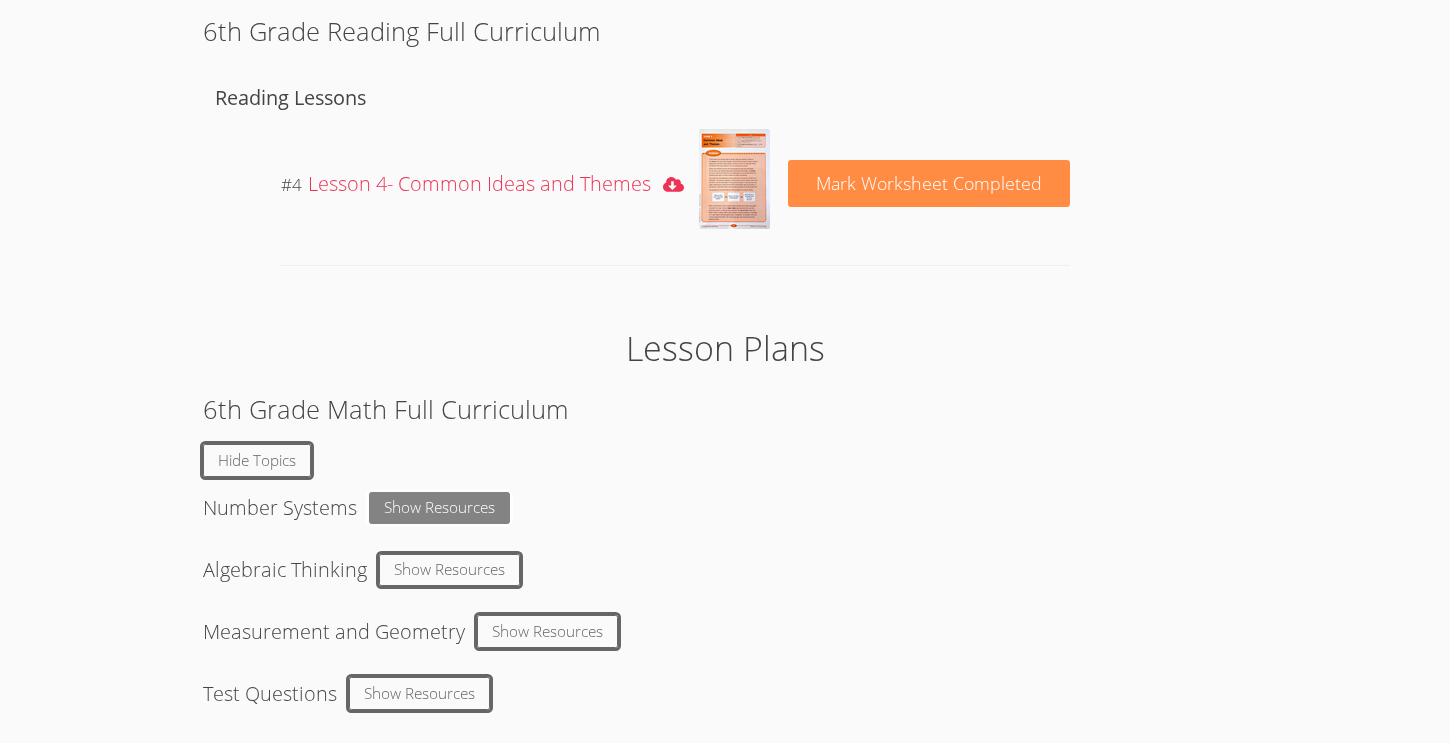 click on "Show Resources" at bounding box center (439, 508) 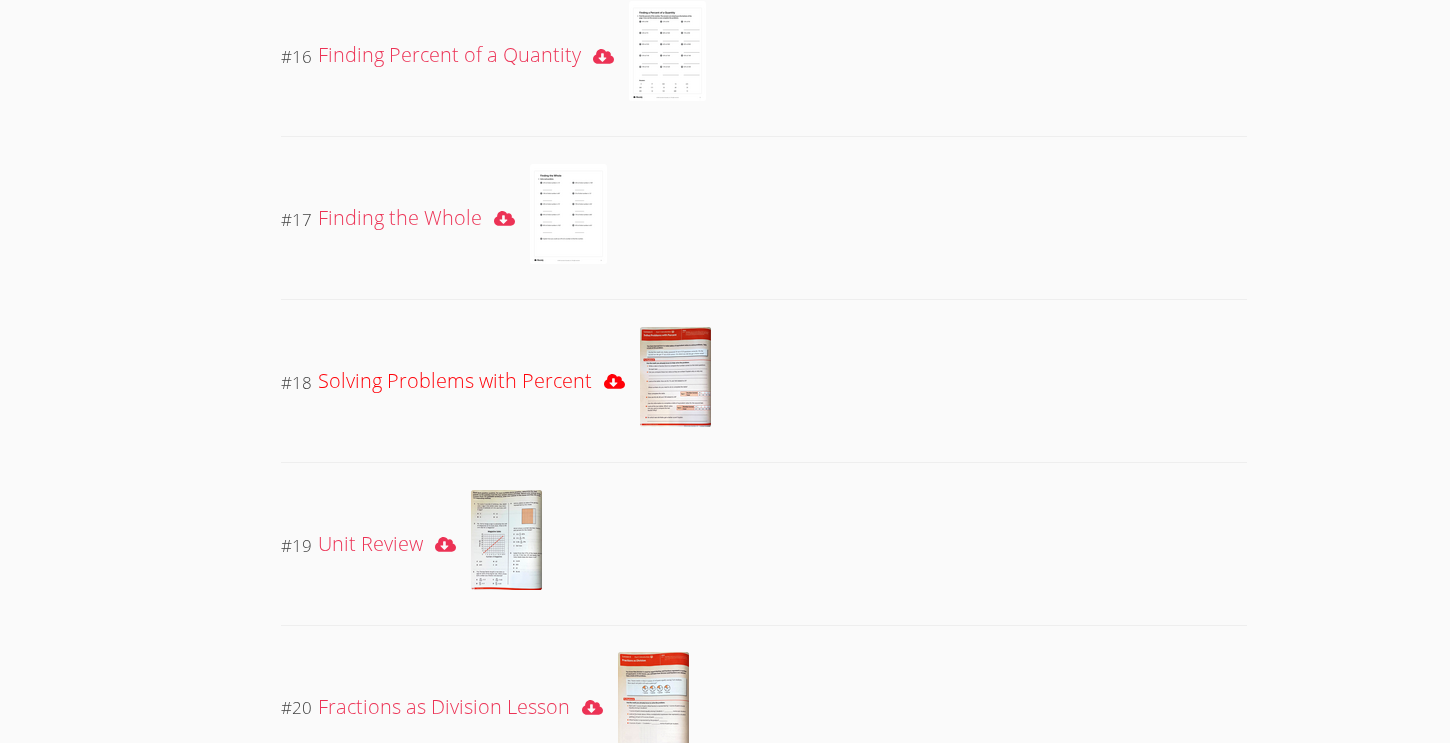 scroll, scrollTop: 5792, scrollLeft: 0, axis: vertical 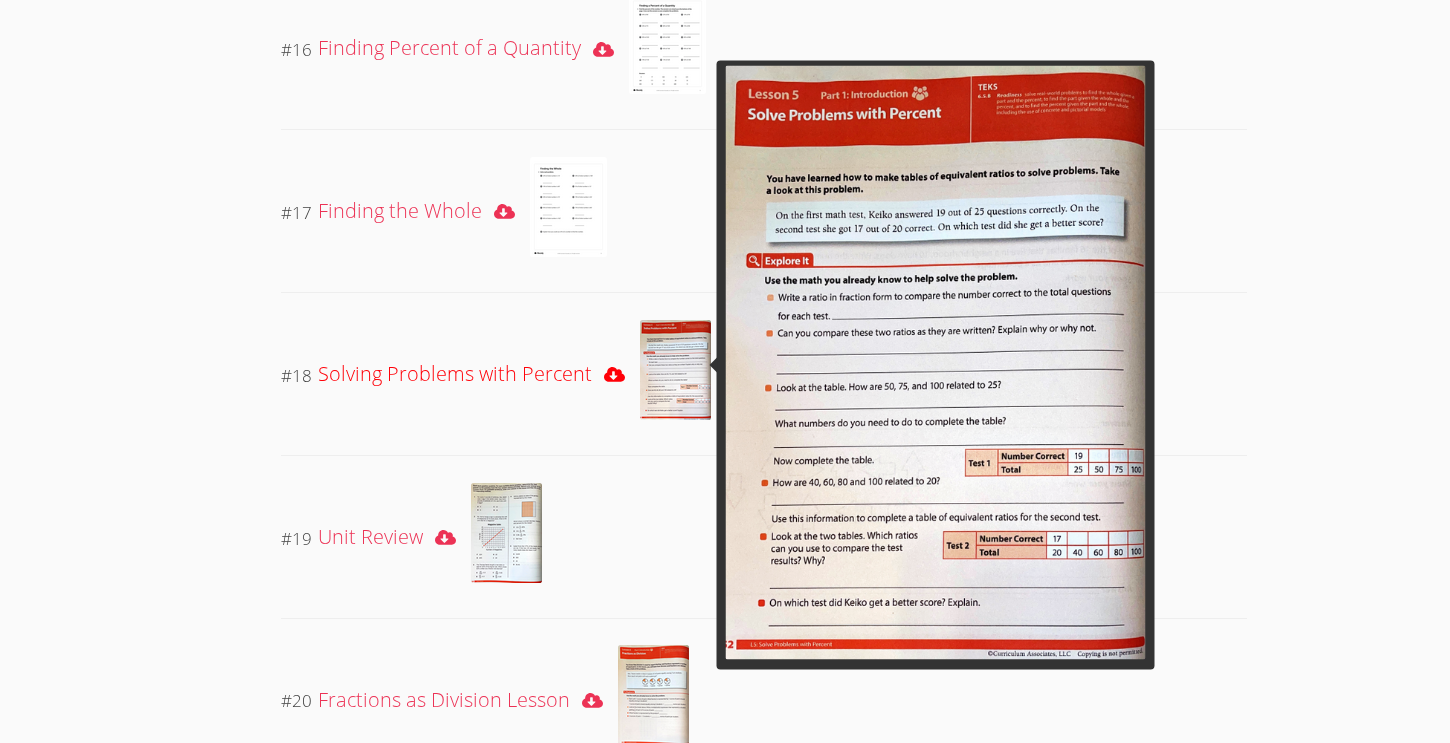 click at bounding box center [675, 370] 